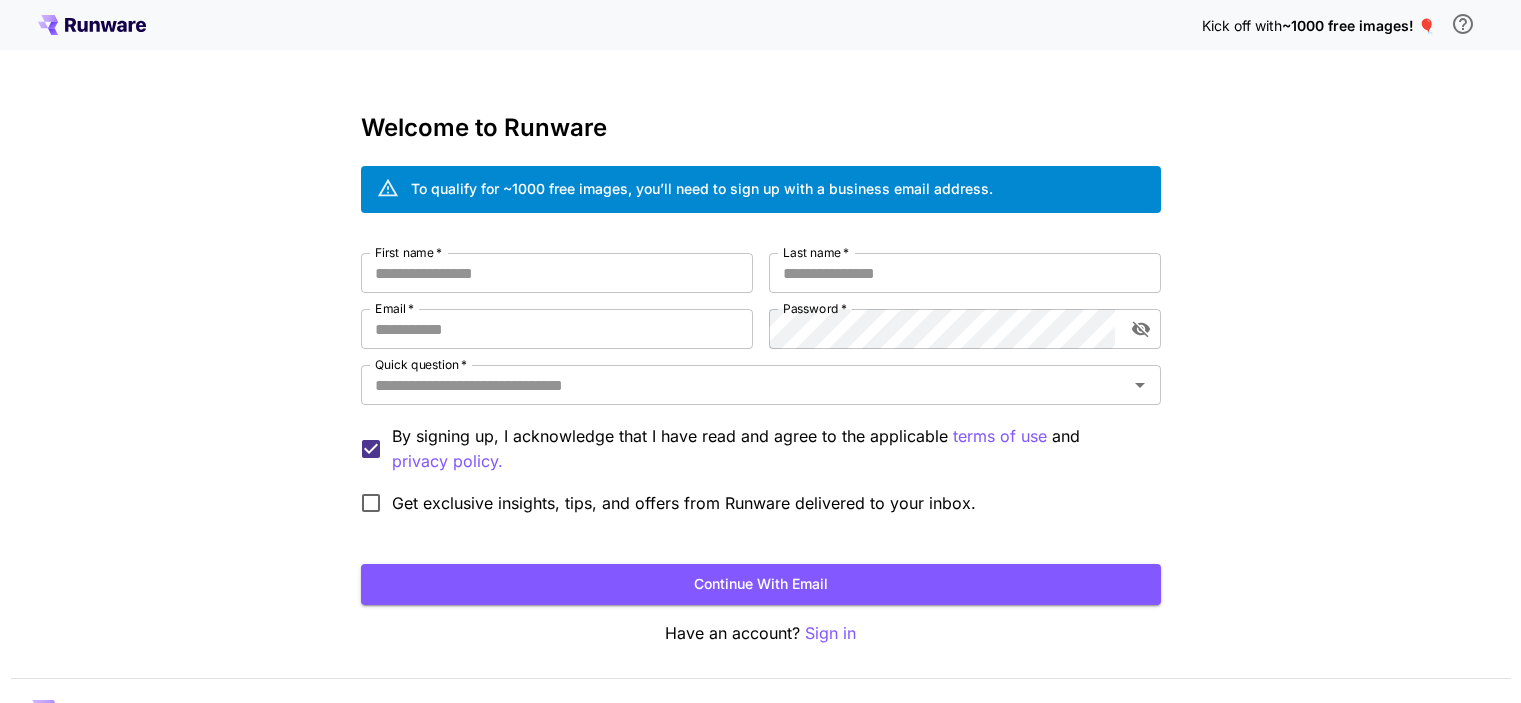 scroll, scrollTop: 0, scrollLeft: 0, axis: both 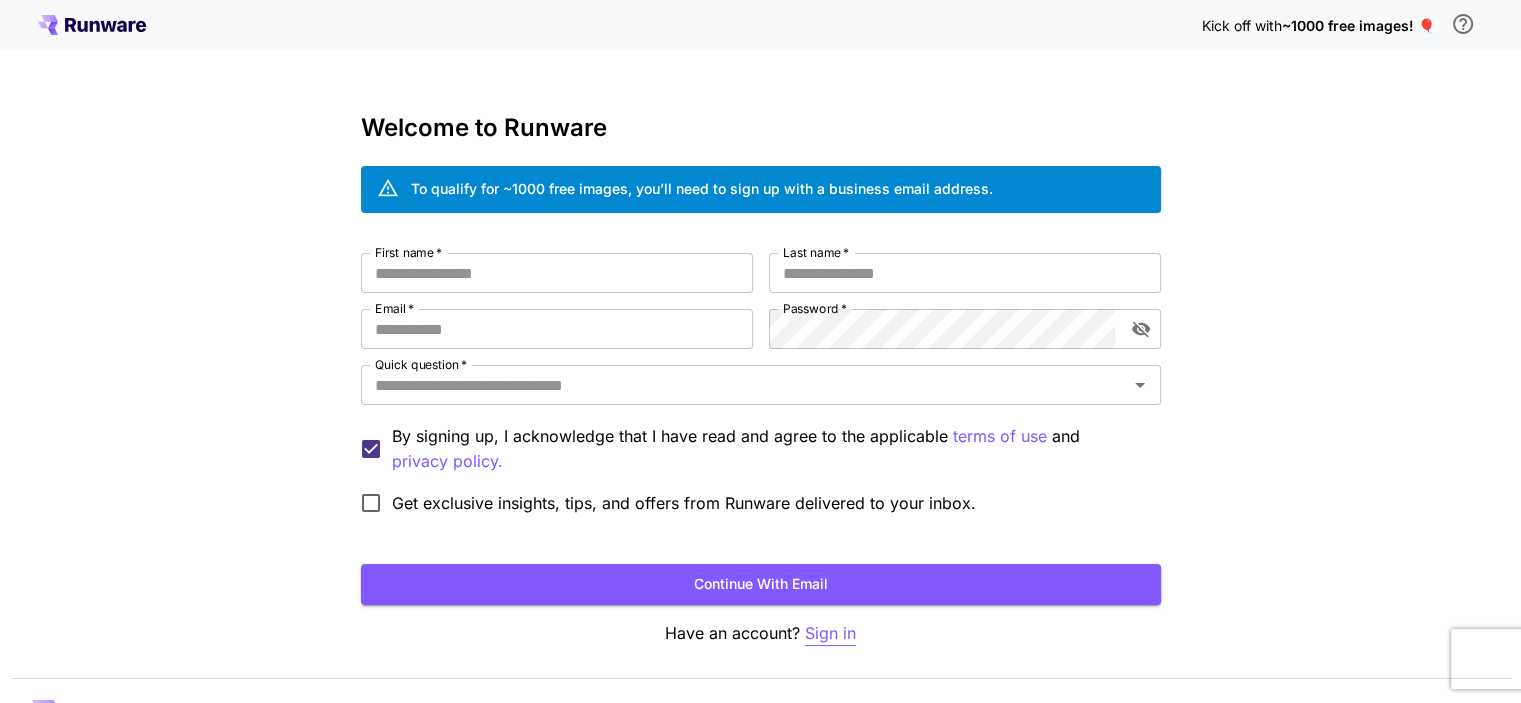 type on "**********" 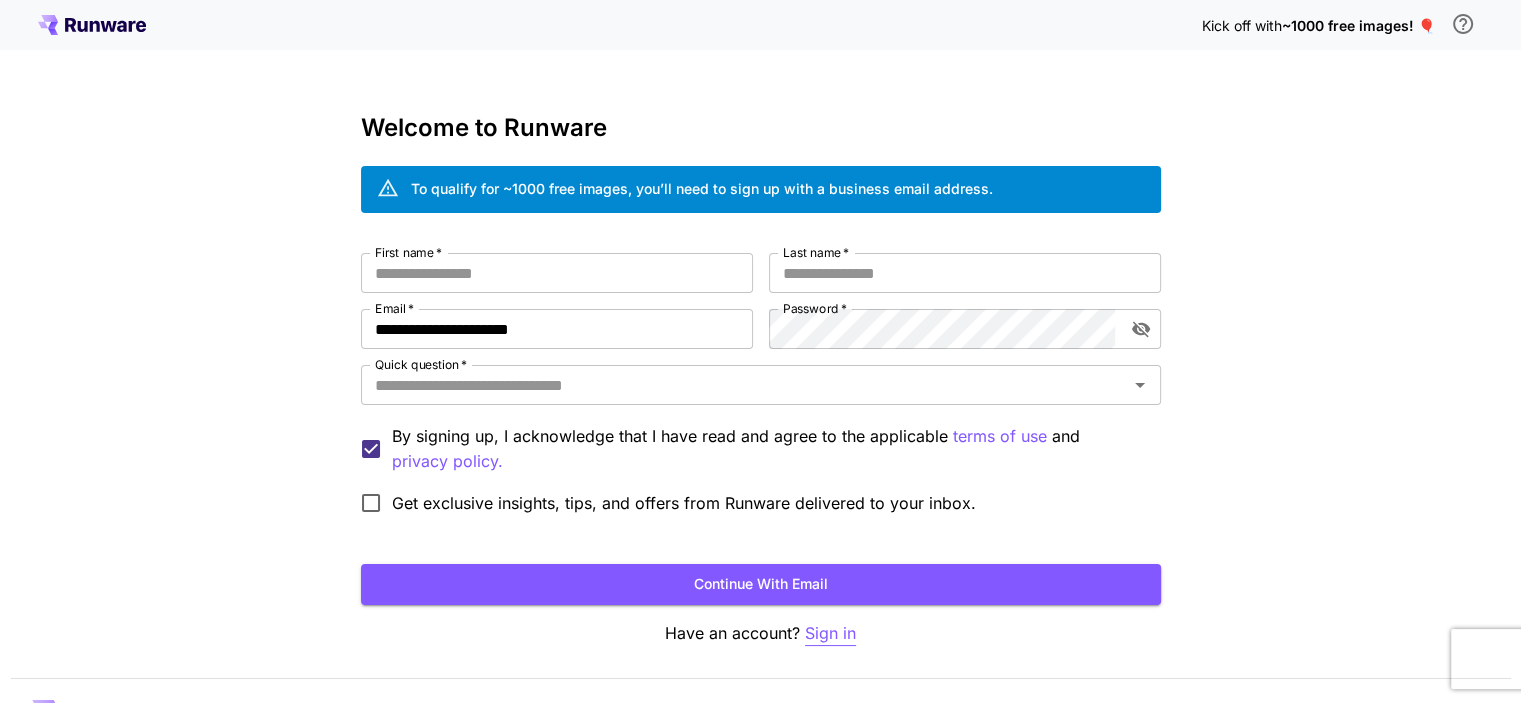 click on "Sign in" at bounding box center (830, 633) 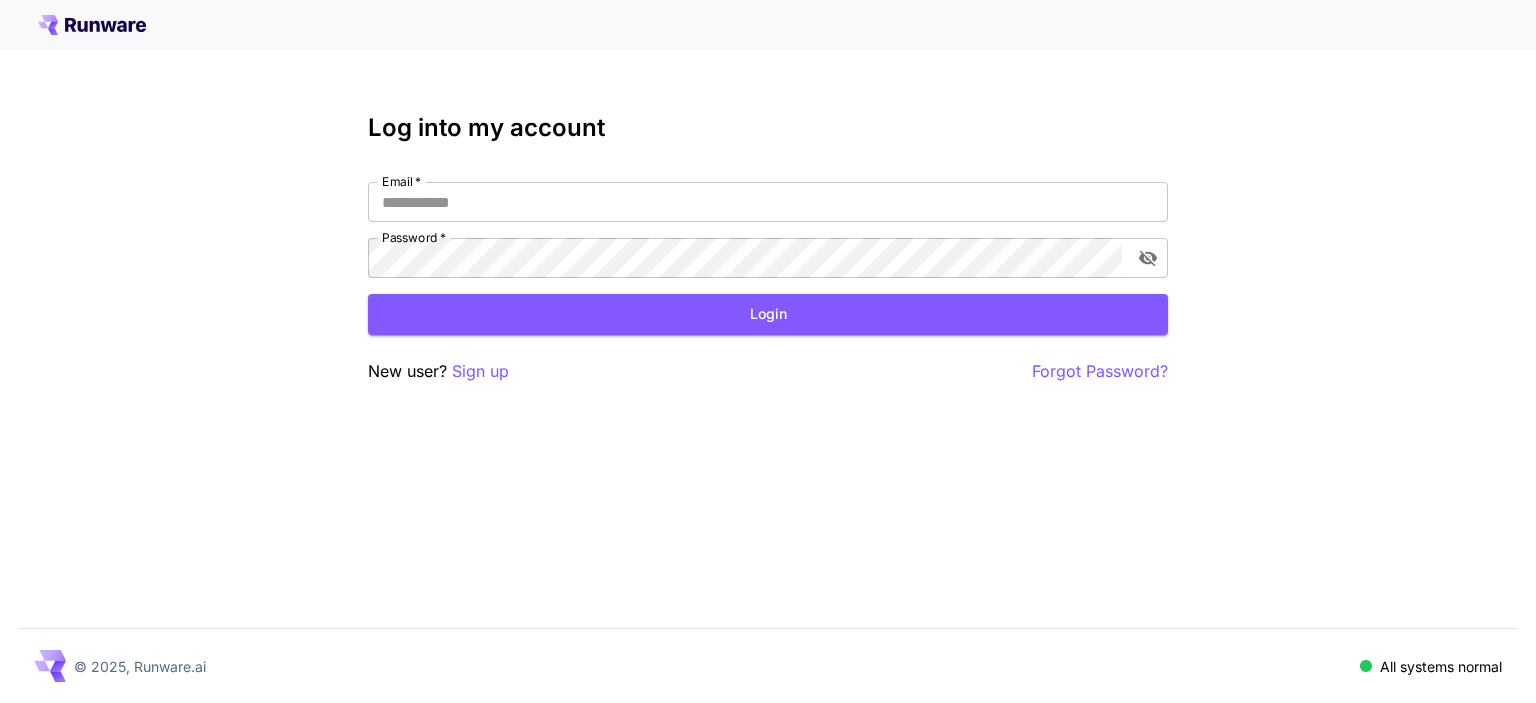 type on "**********" 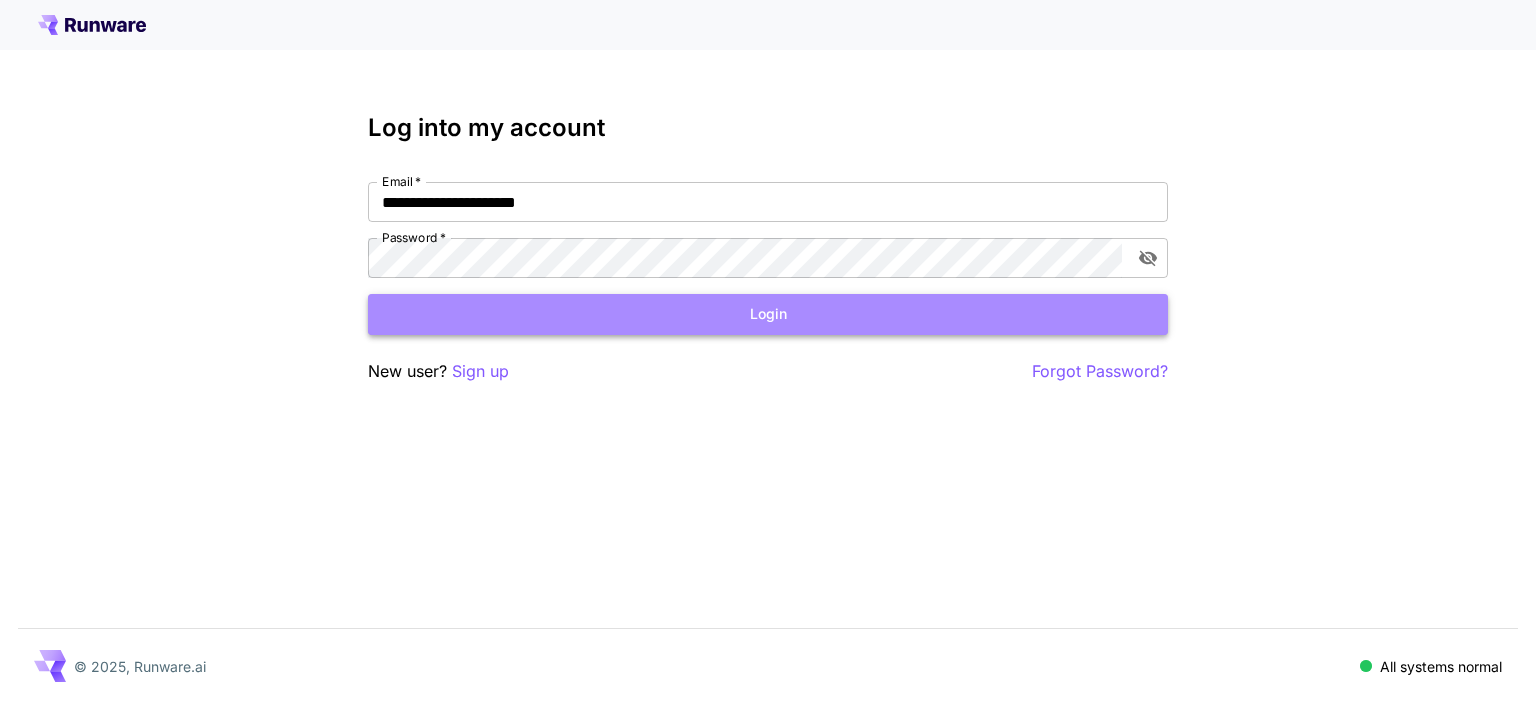 click on "Login" at bounding box center (768, 314) 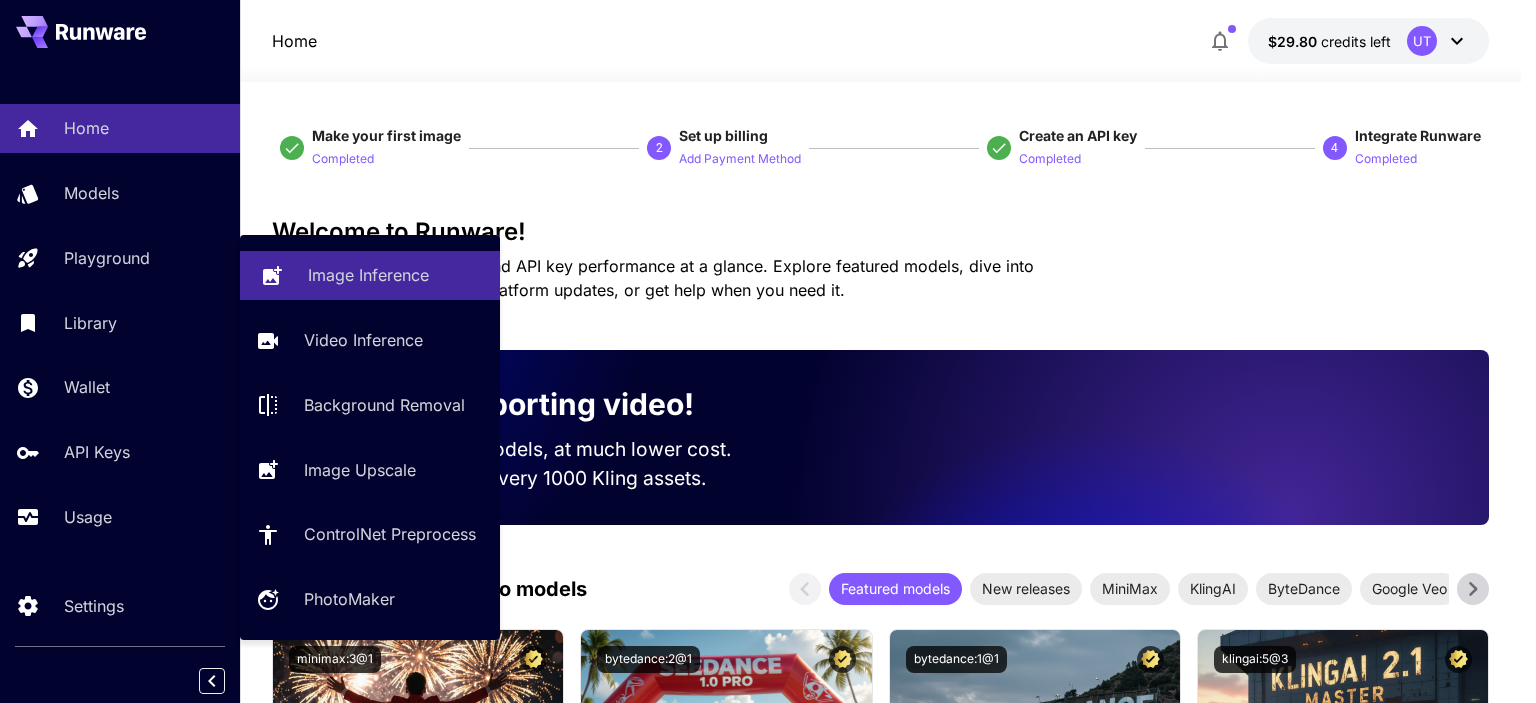 click on "Image Inference" at bounding box center [368, 275] 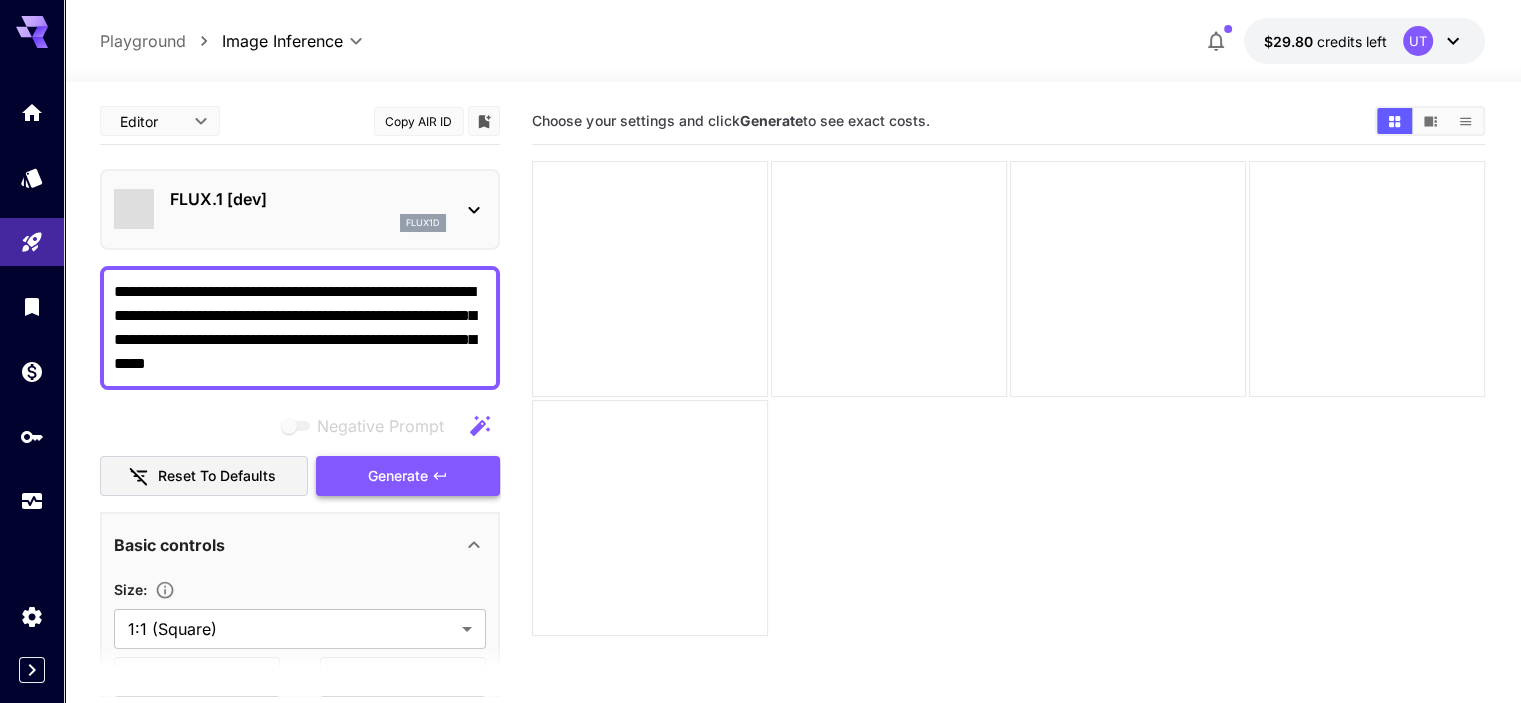 click on "Generate" at bounding box center (398, 476) 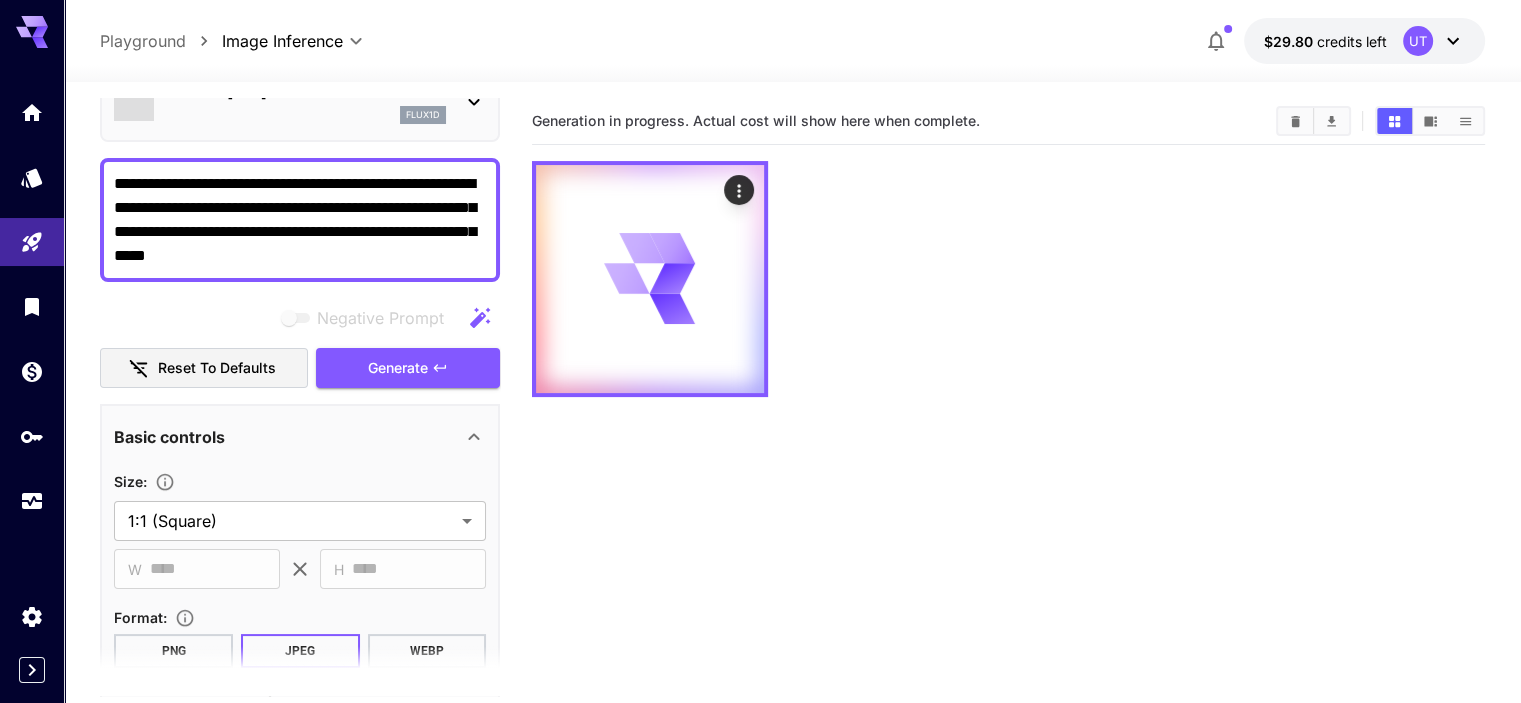 scroll, scrollTop: 0, scrollLeft: 0, axis: both 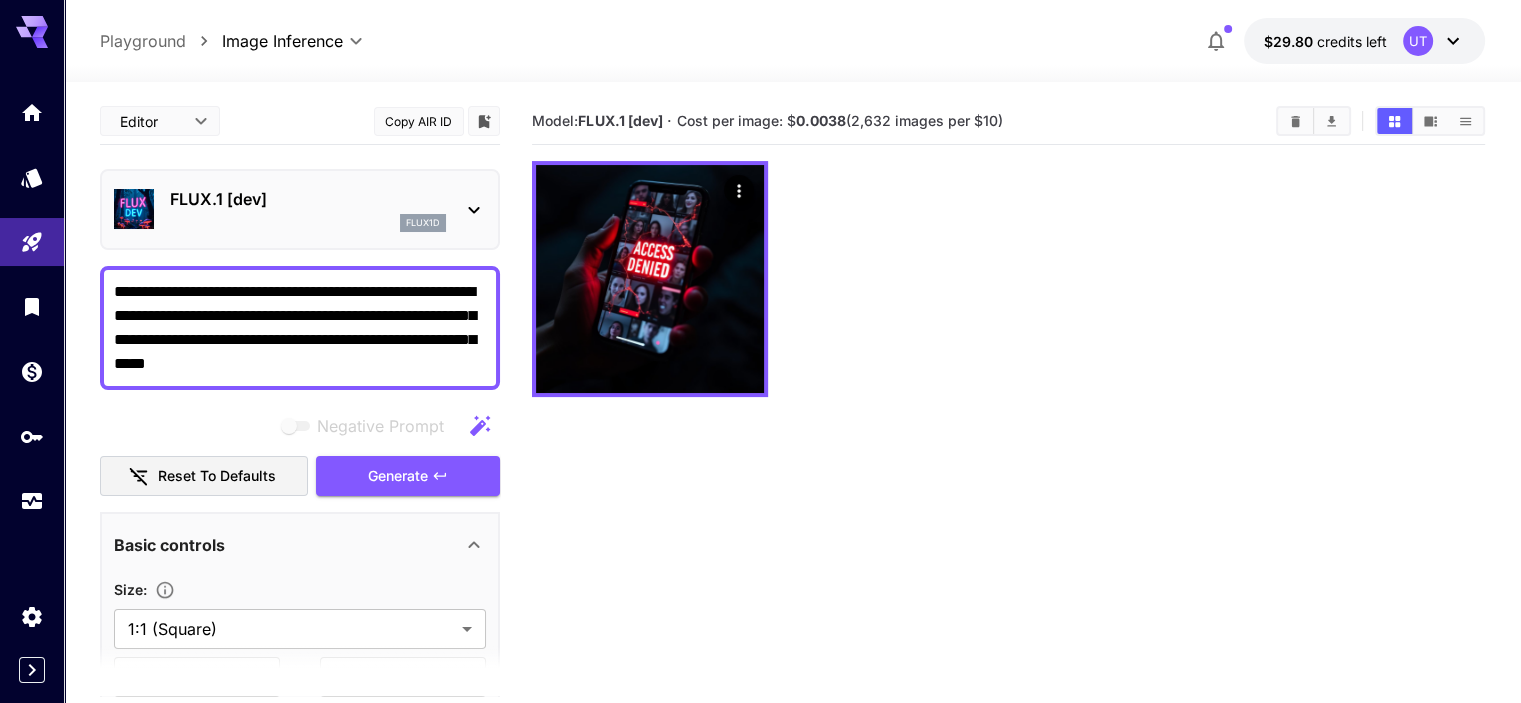 drag, startPoint x: 415, startPoint y: 287, endPoint x: 165, endPoint y: 313, distance: 251.34836 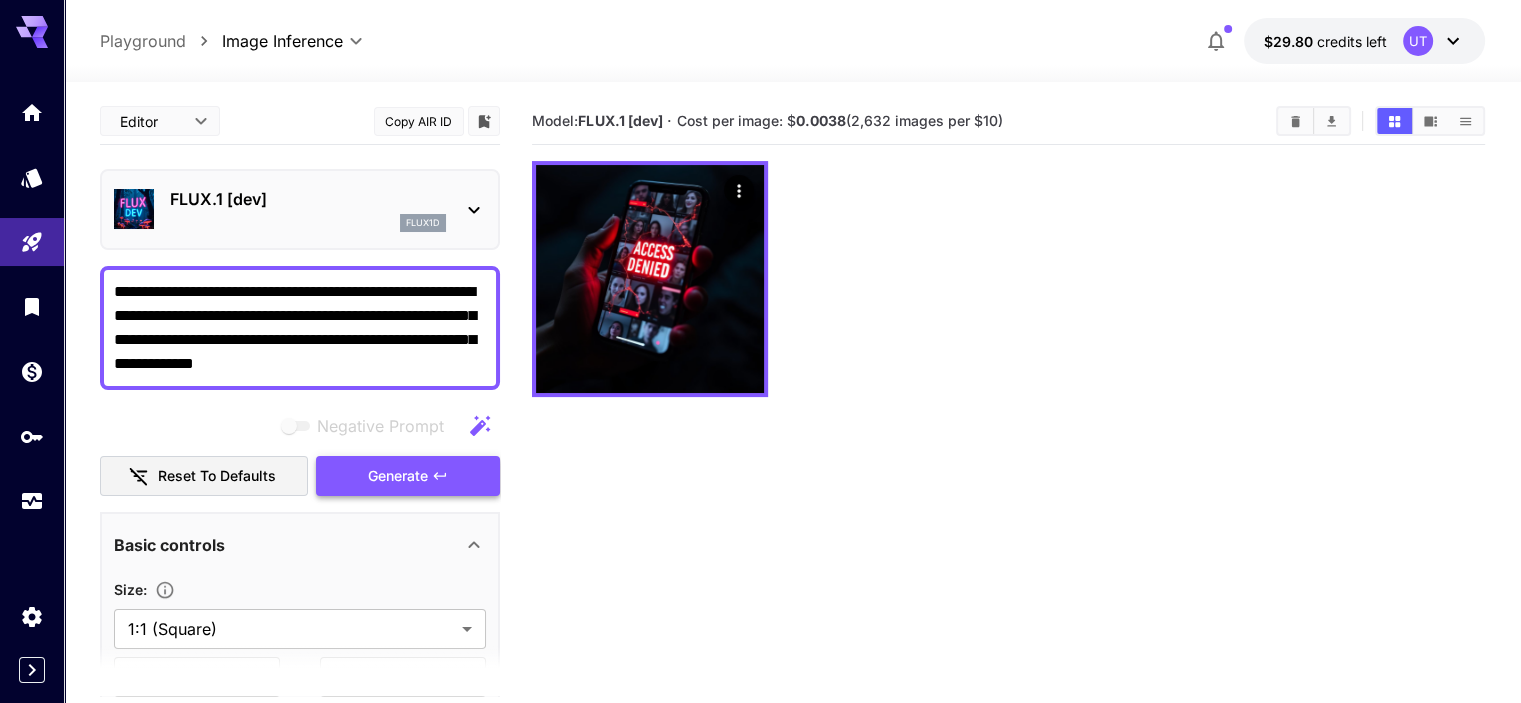 click on "Generate" at bounding box center (398, 476) 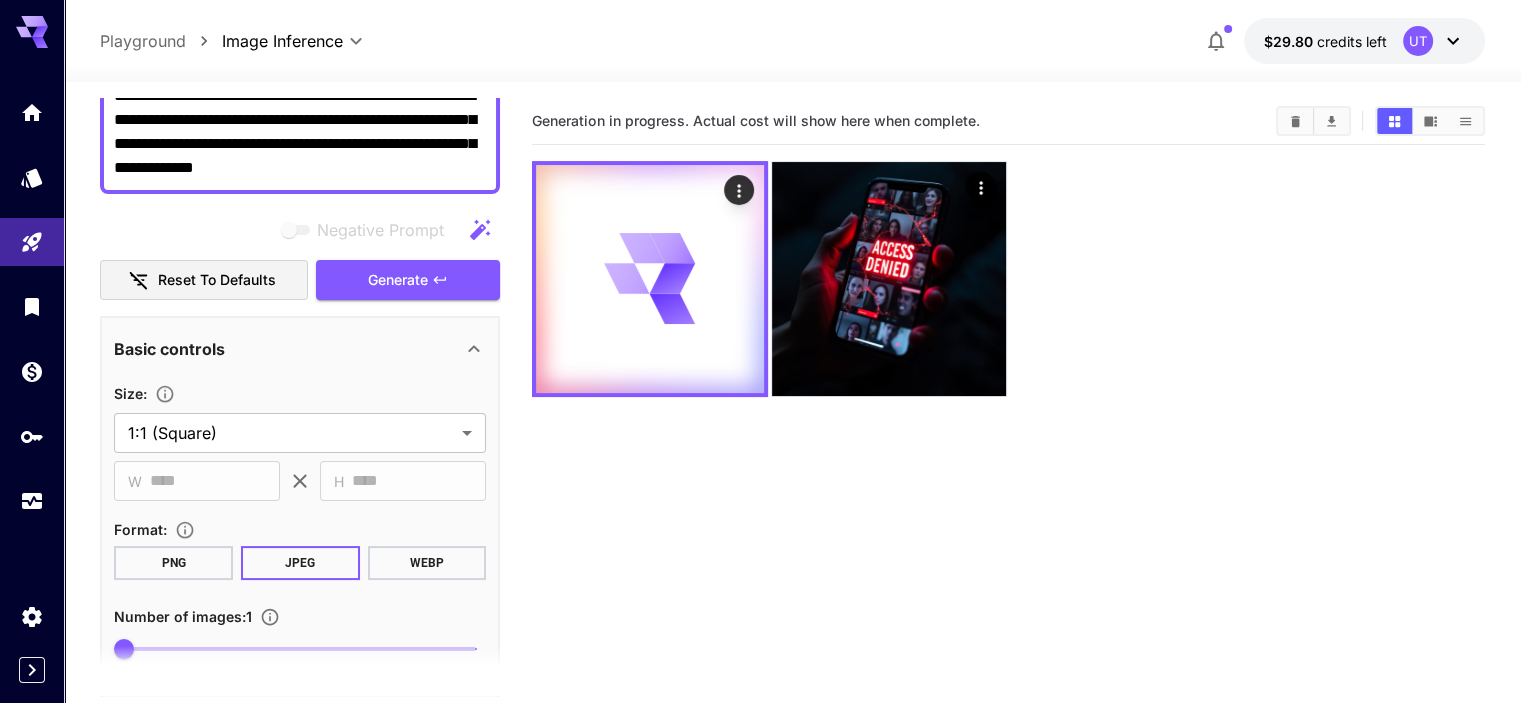 scroll, scrollTop: 0, scrollLeft: 0, axis: both 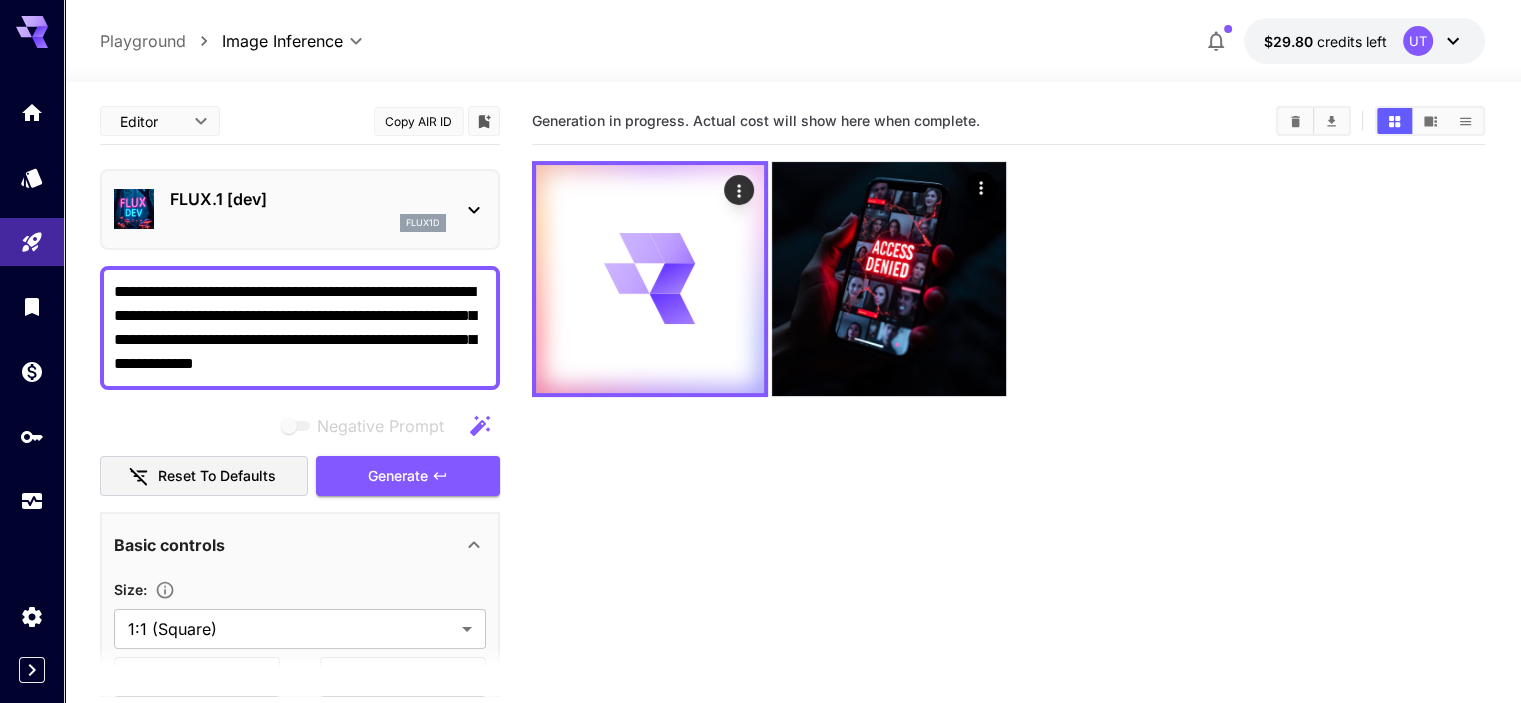 click 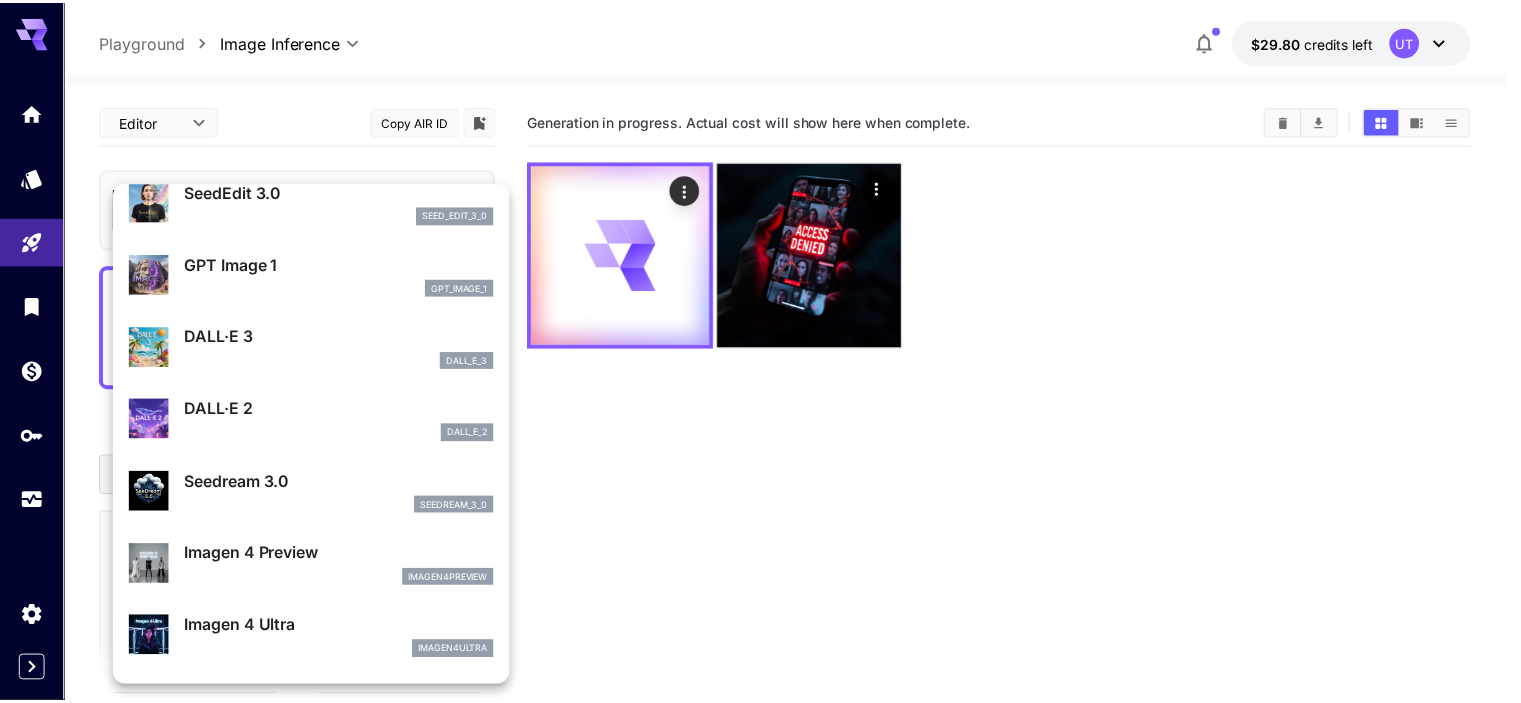 scroll, scrollTop: 237, scrollLeft: 0, axis: vertical 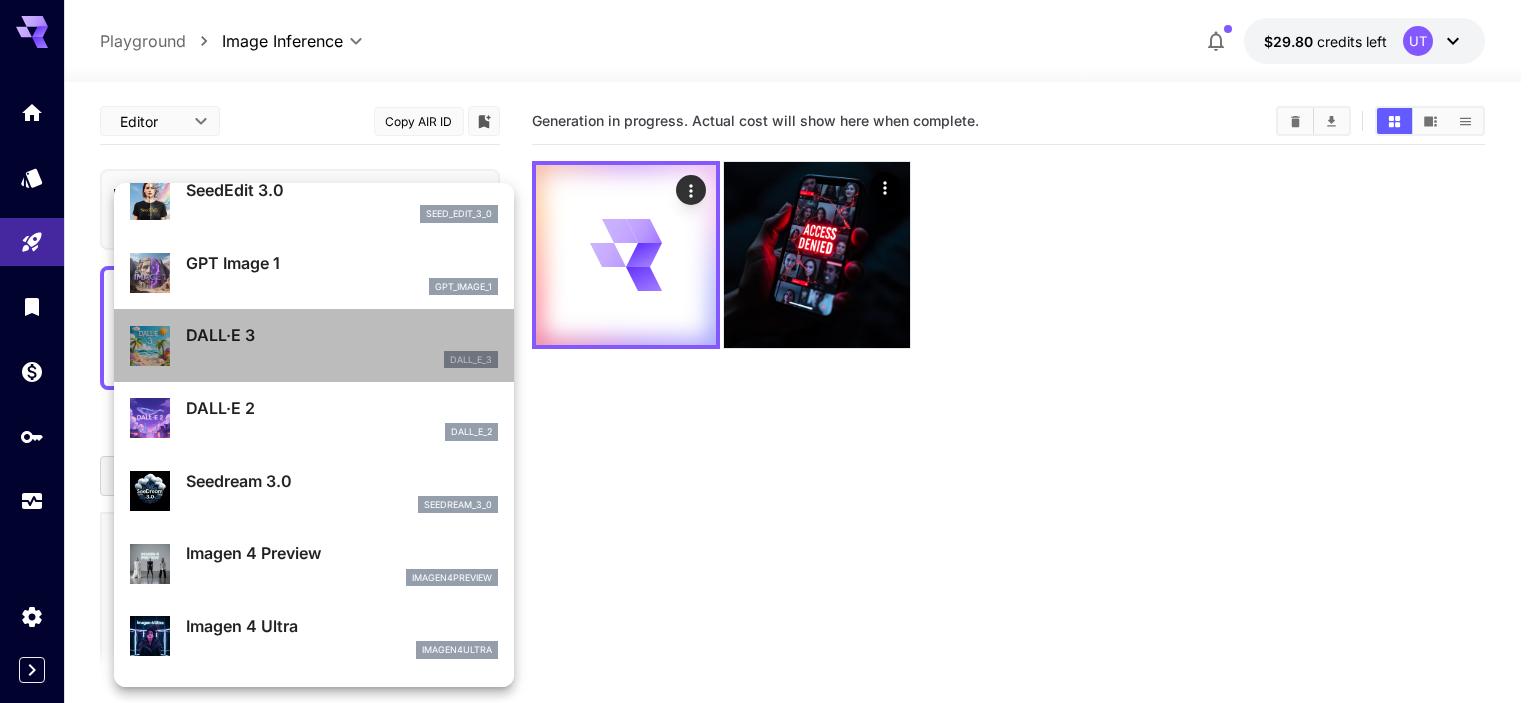 click on "dall_e_3" at bounding box center [342, 360] 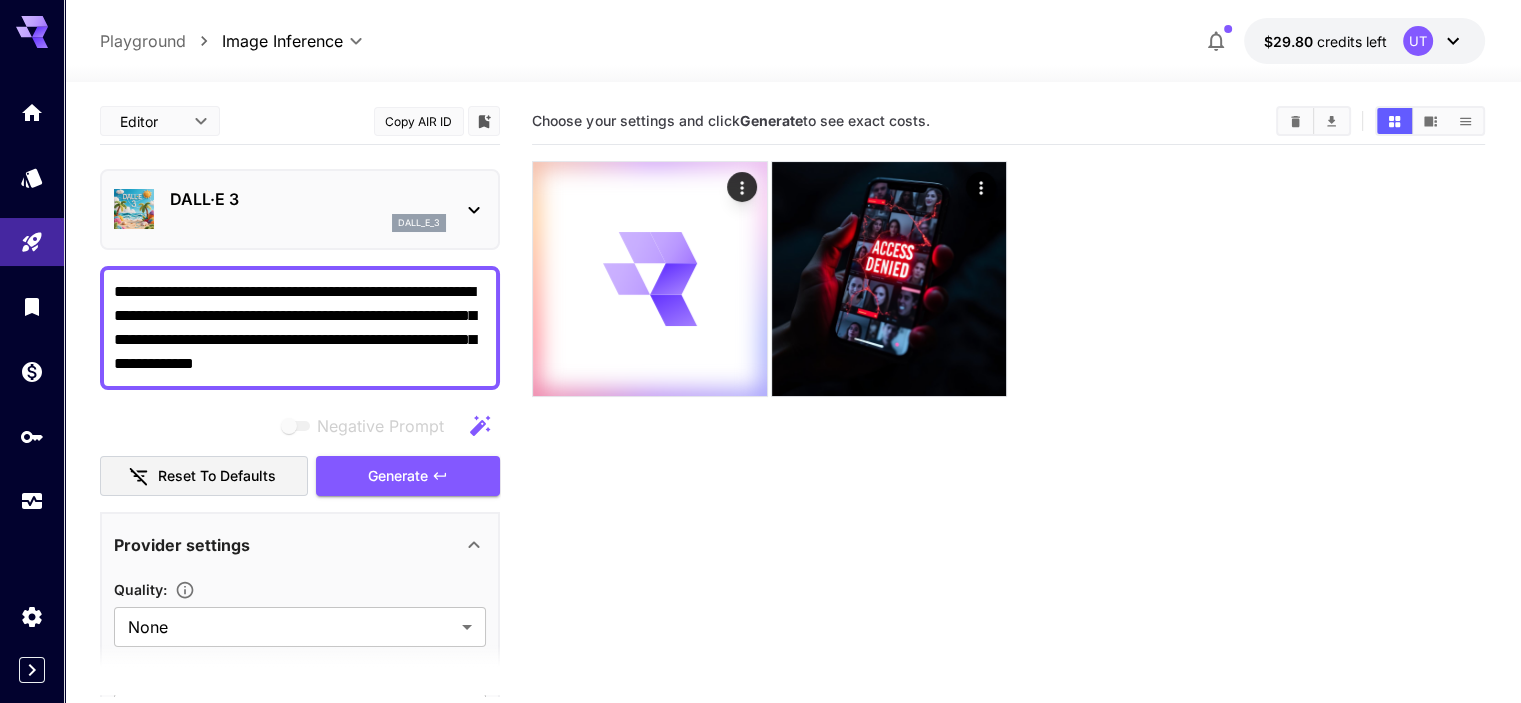 click on "**********" at bounding box center (300, 328) 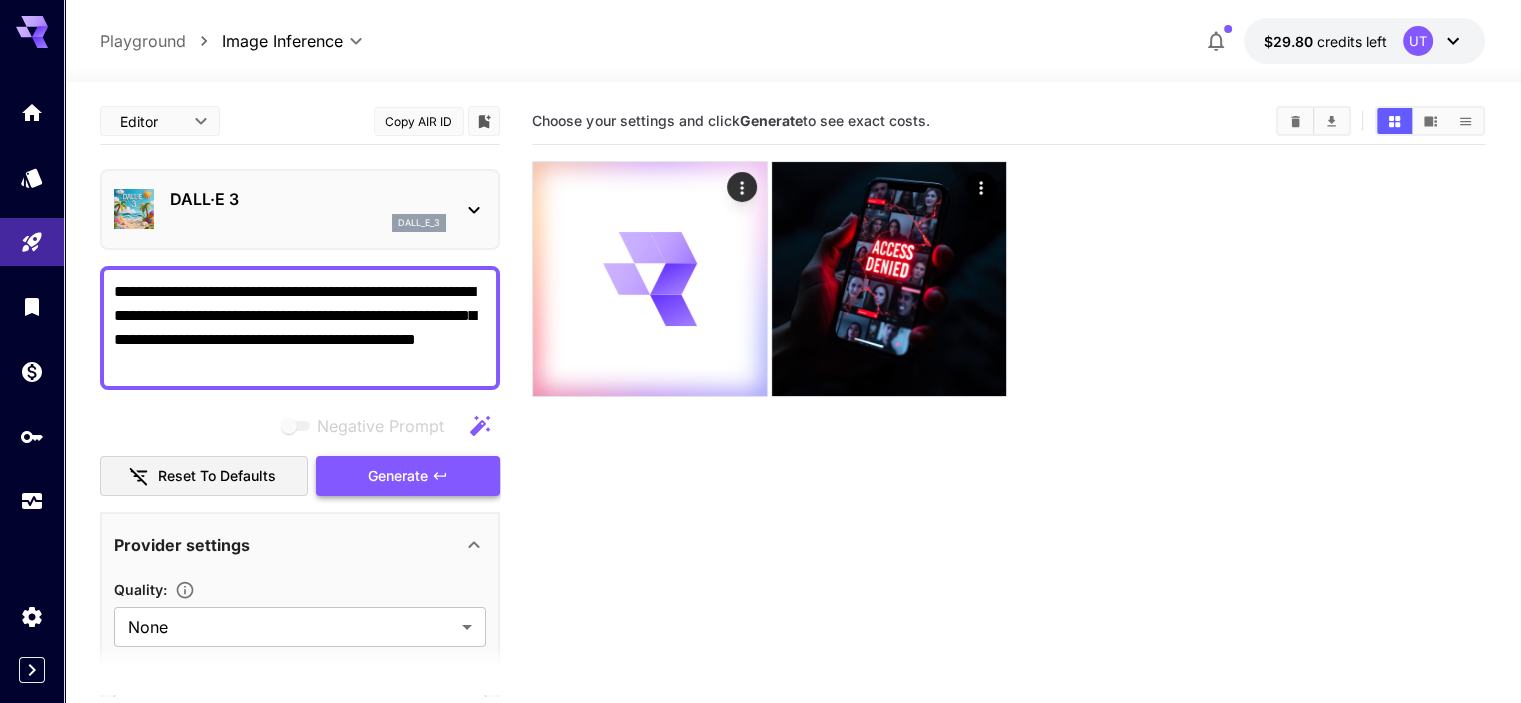 type on "**********" 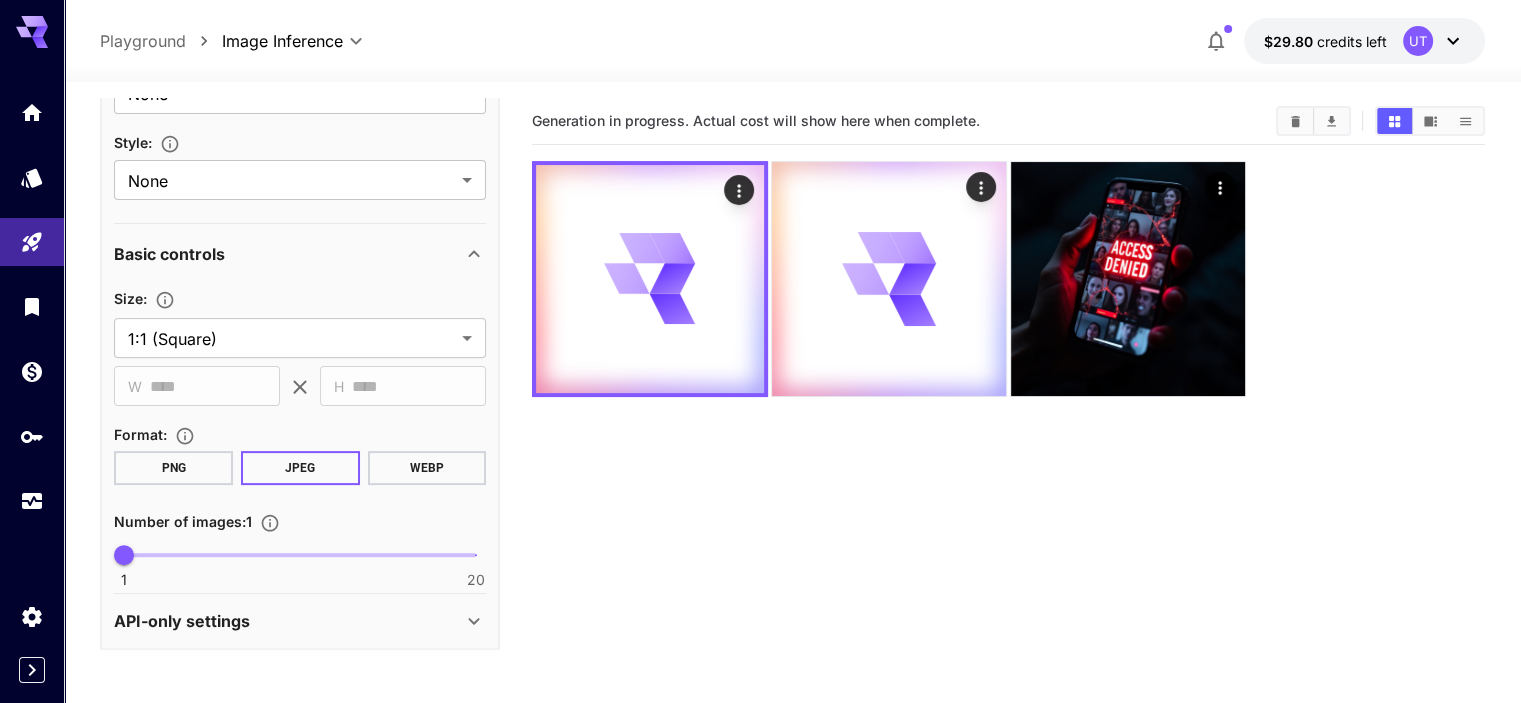 scroll, scrollTop: 0, scrollLeft: 0, axis: both 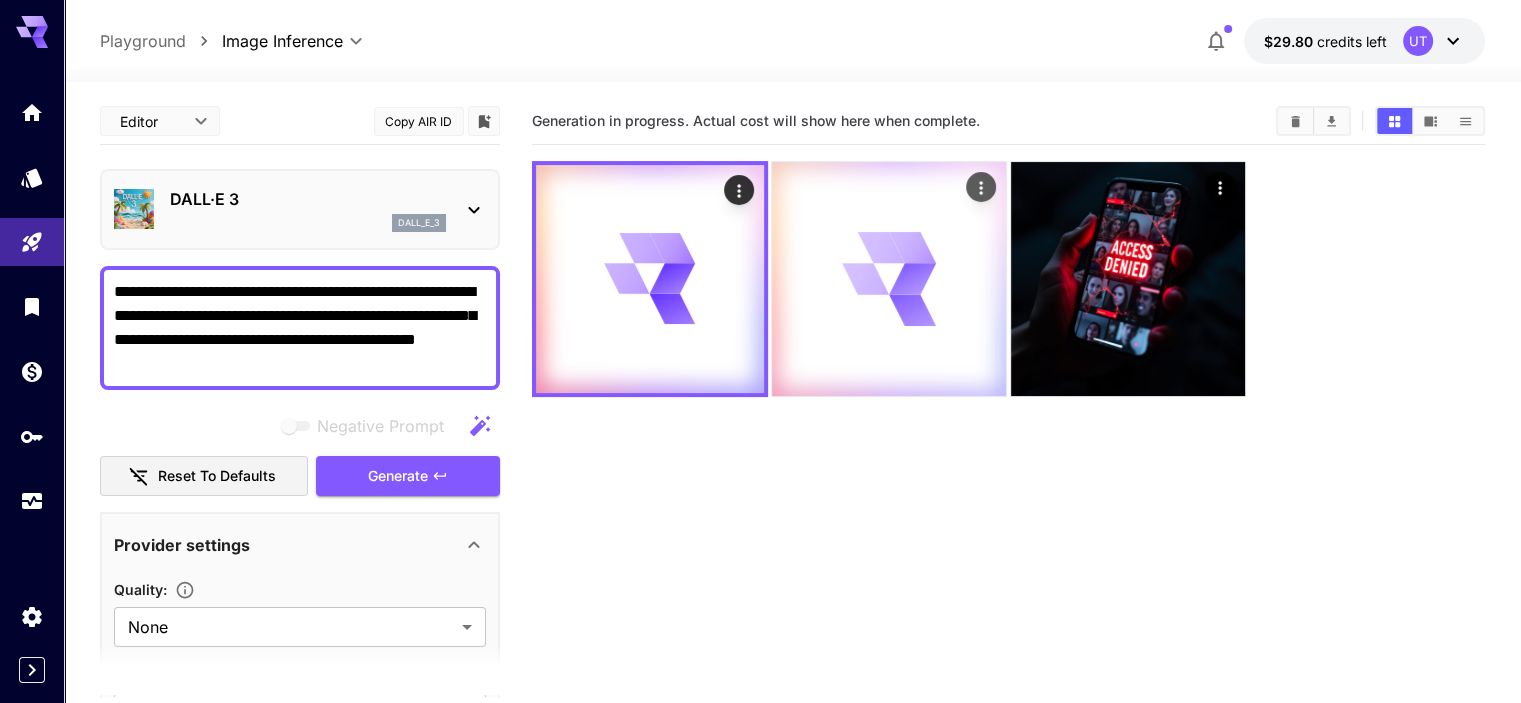 click at bounding box center [889, 279] 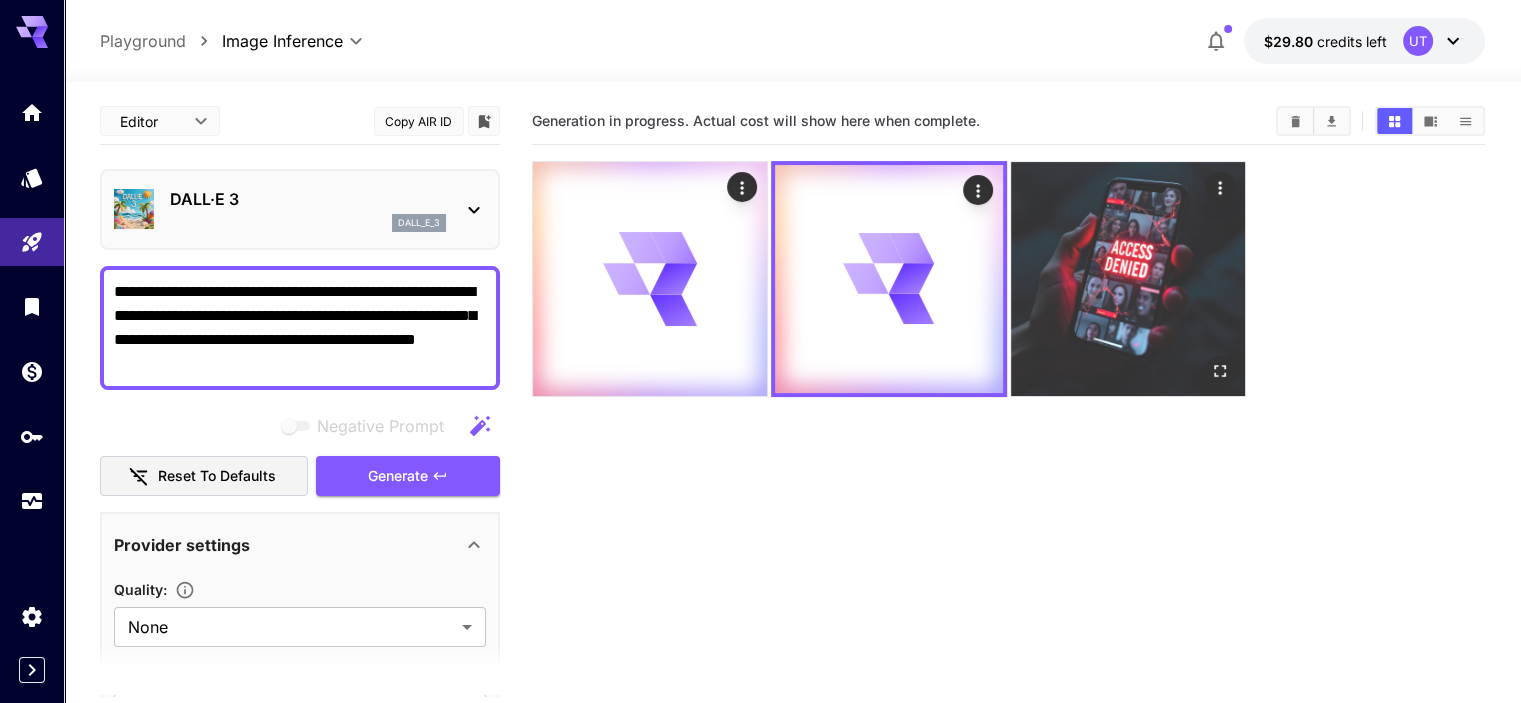 click at bounding box center (1128, 279) 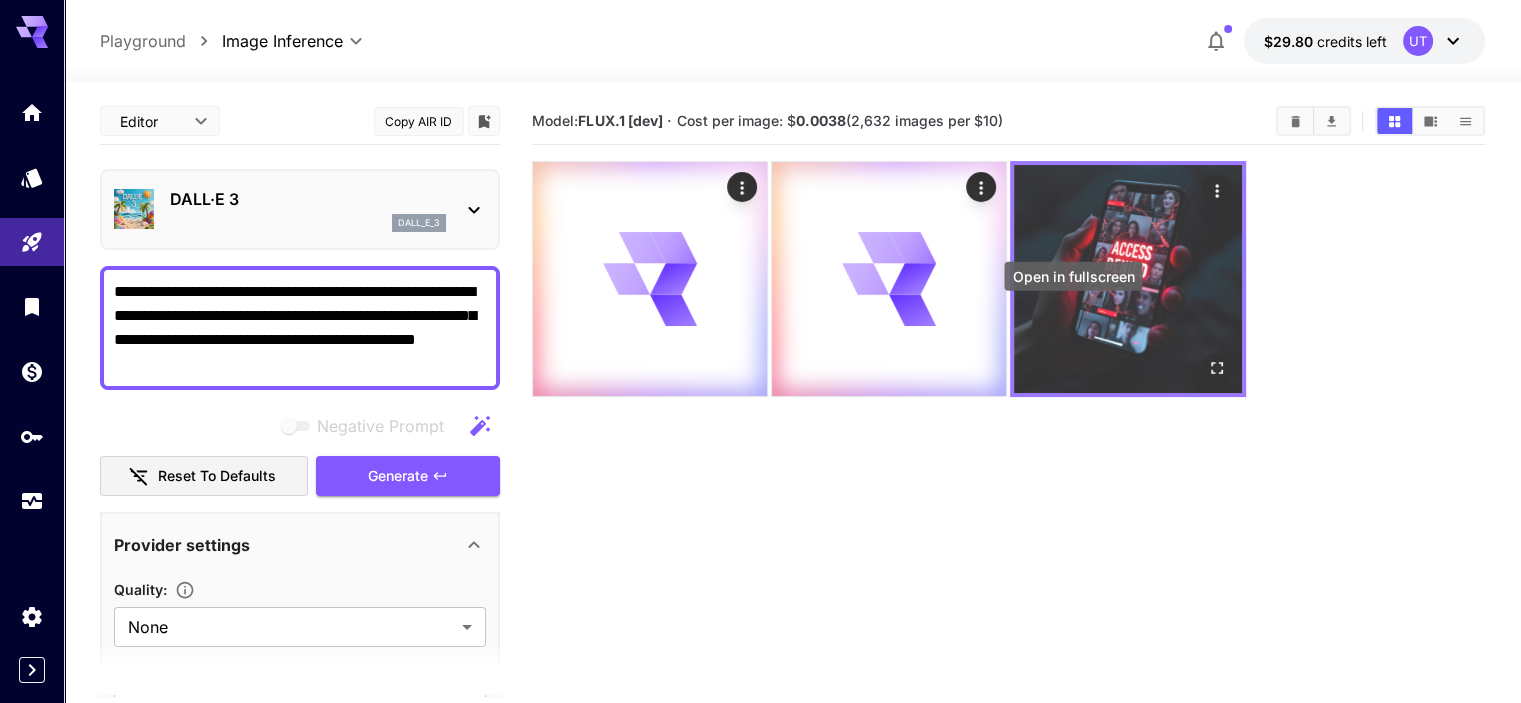 click 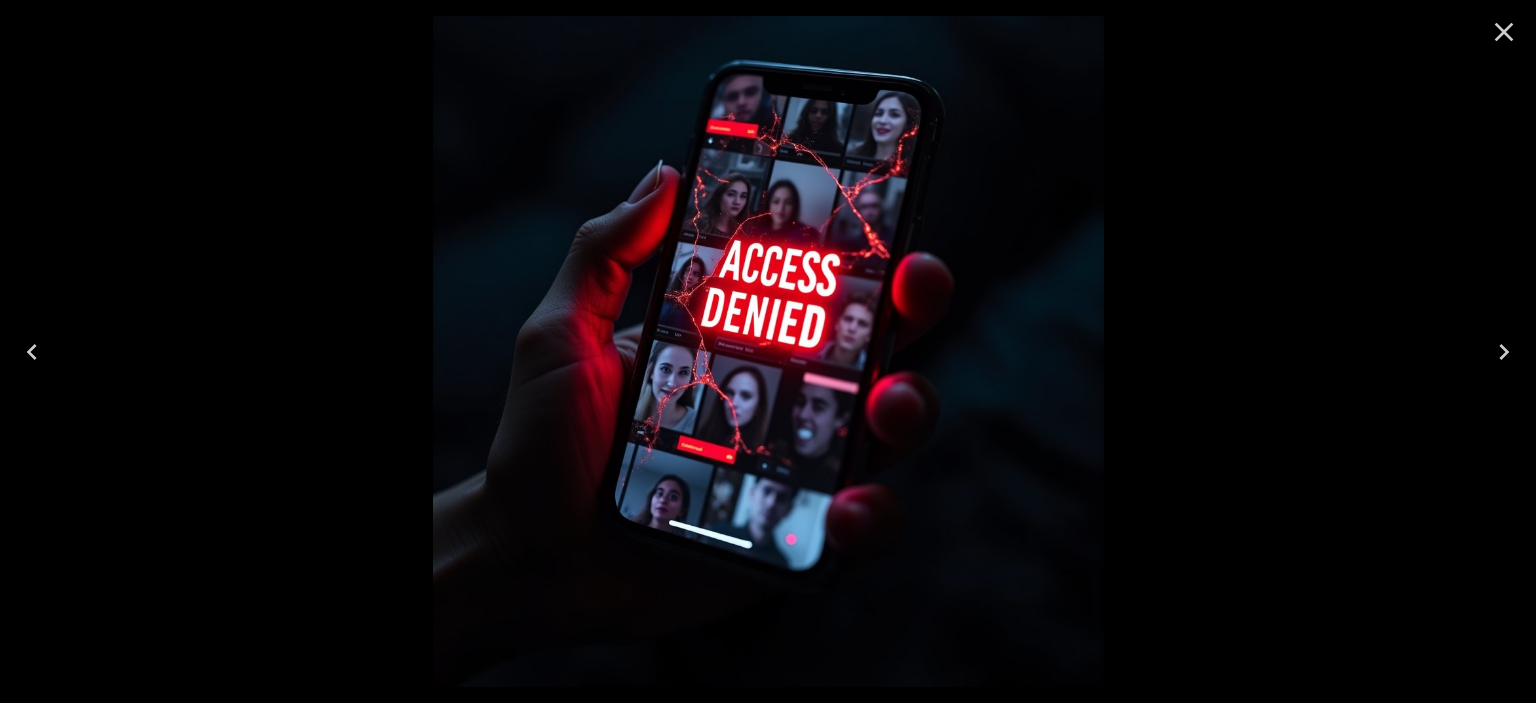 click 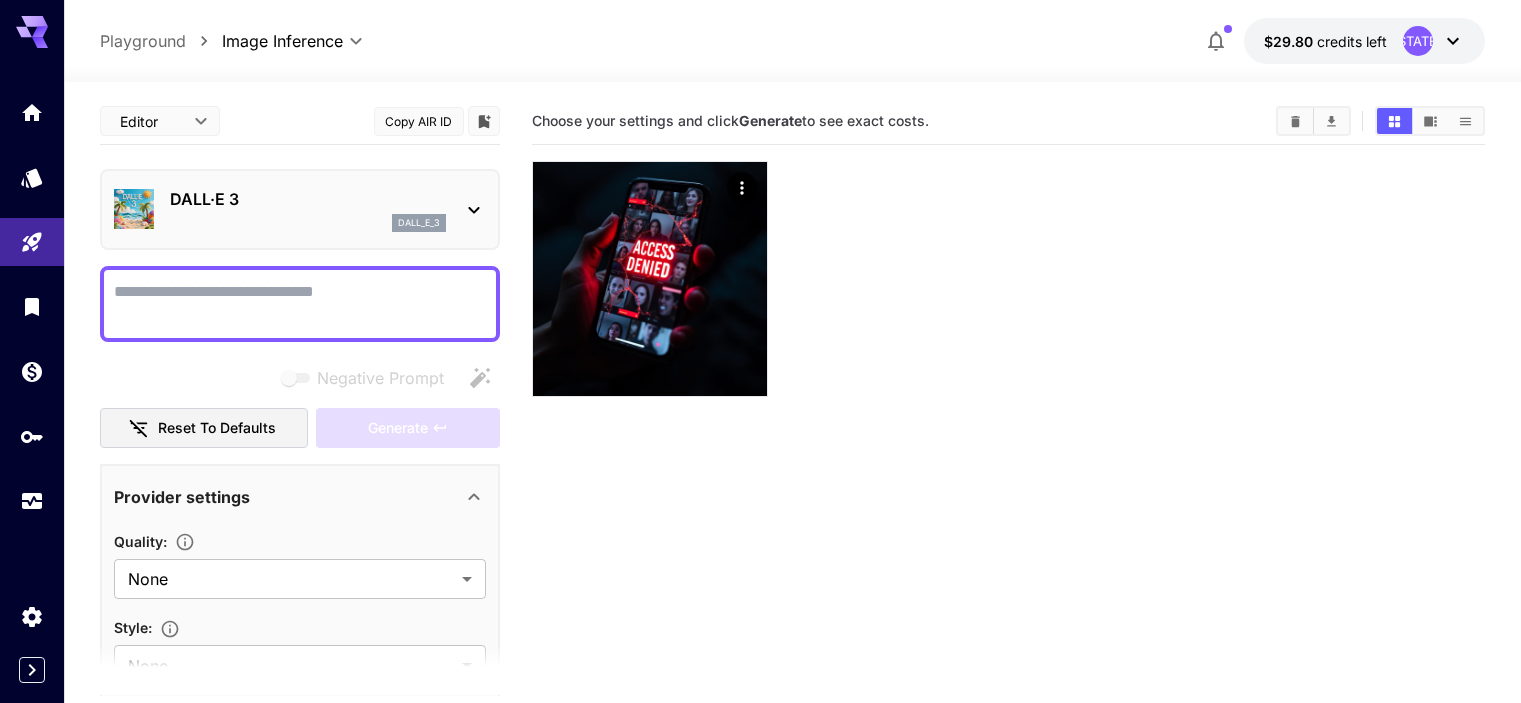 scroll, scrollTop: 0, scrollLeft: 0, axis: both 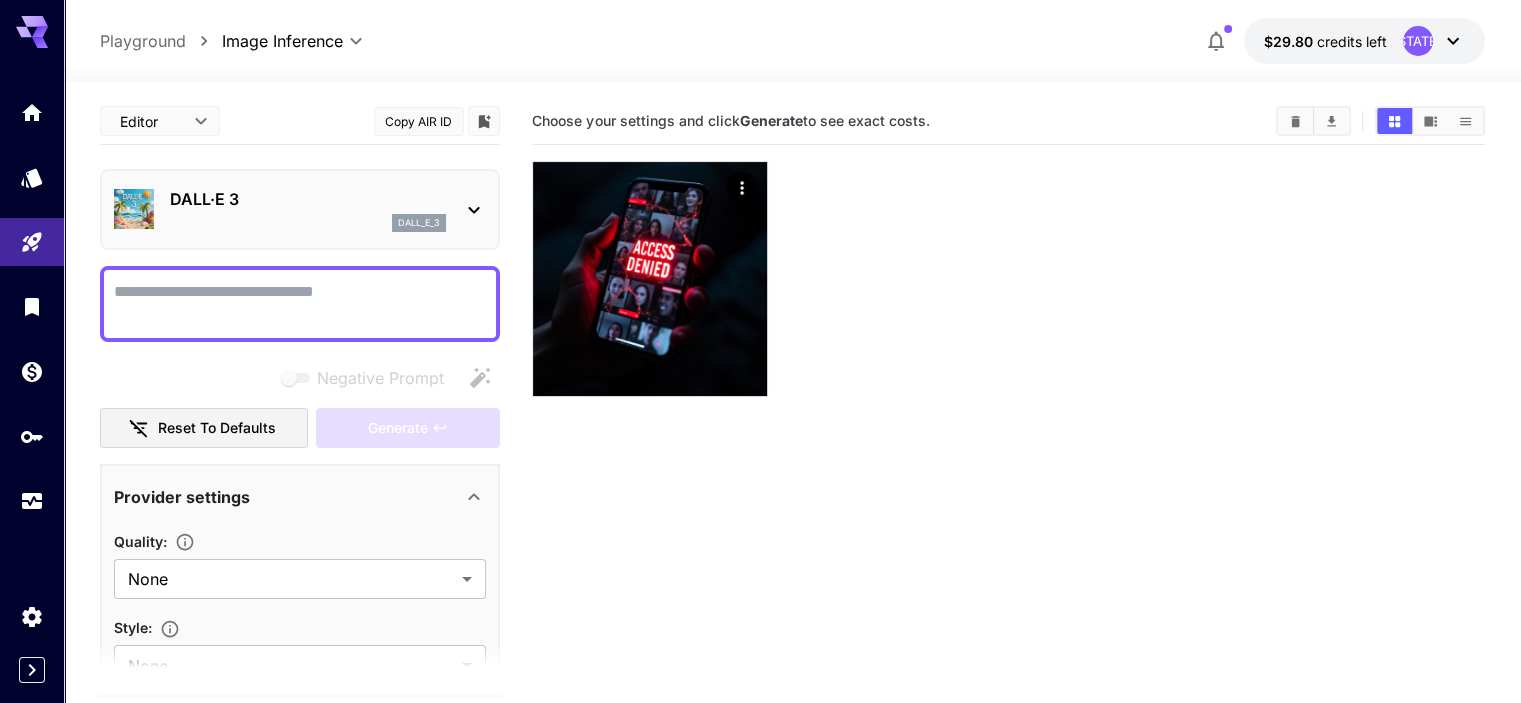 click on "Negative Prompt" at bounding box center [300, 304] 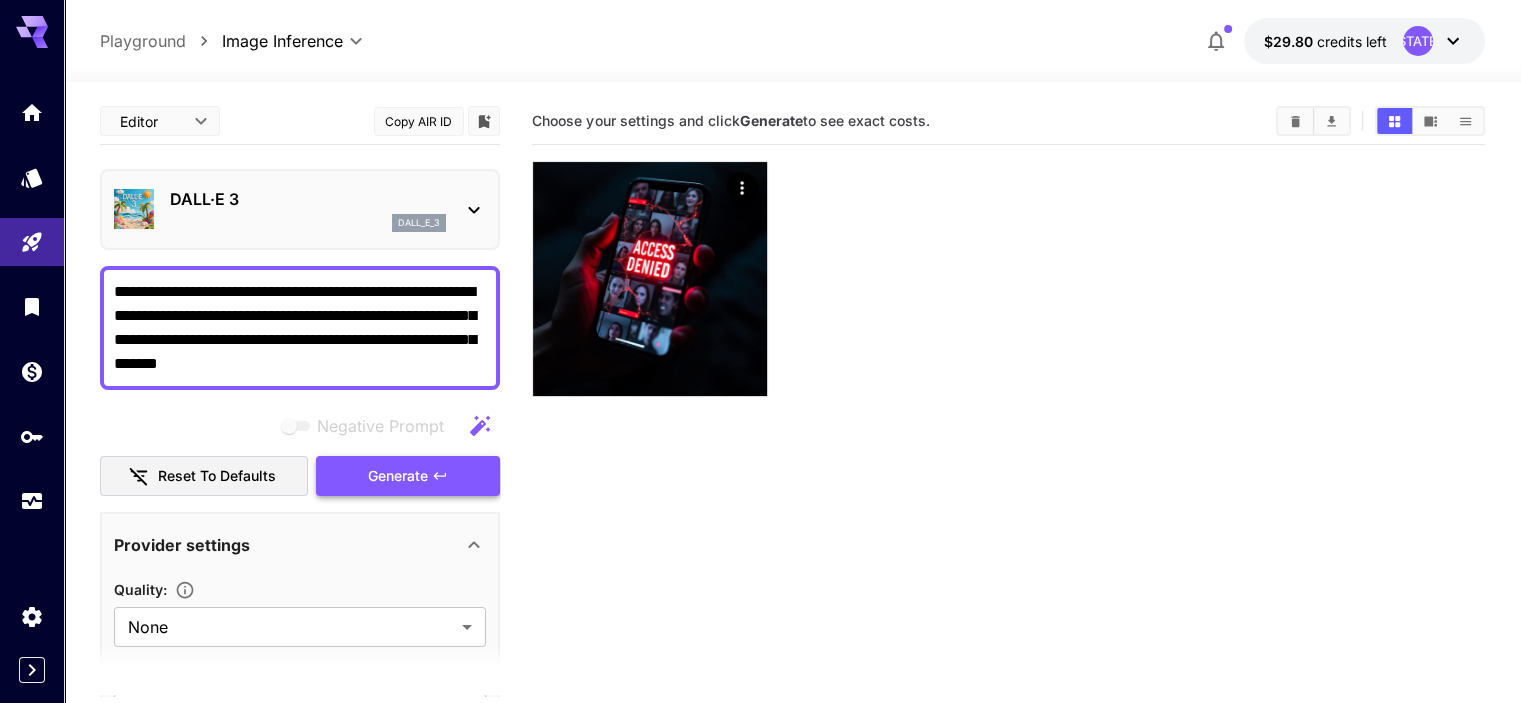 click on "Generate" at bounding box center (398, 476) 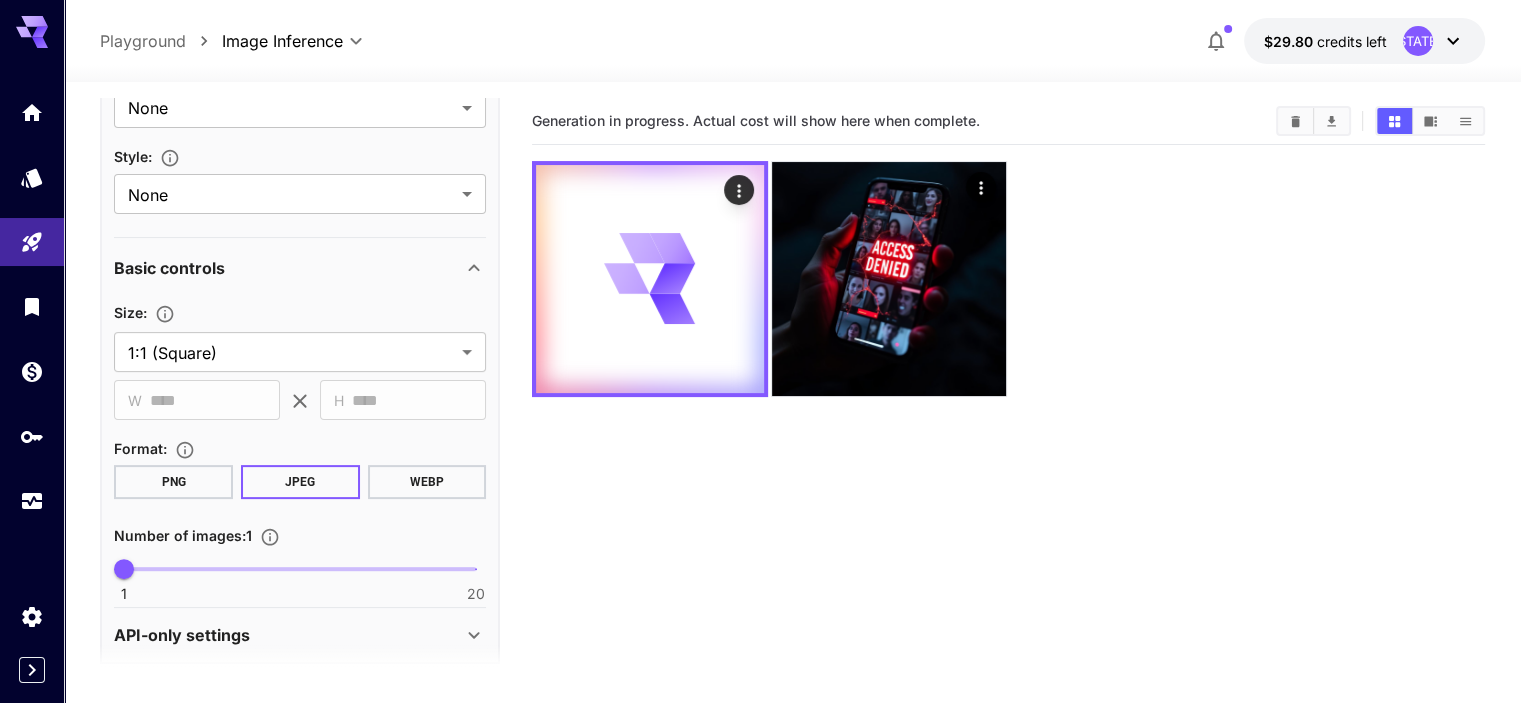 scroll, scrollTop: 533, scrollLeft: 0, axis: vertical 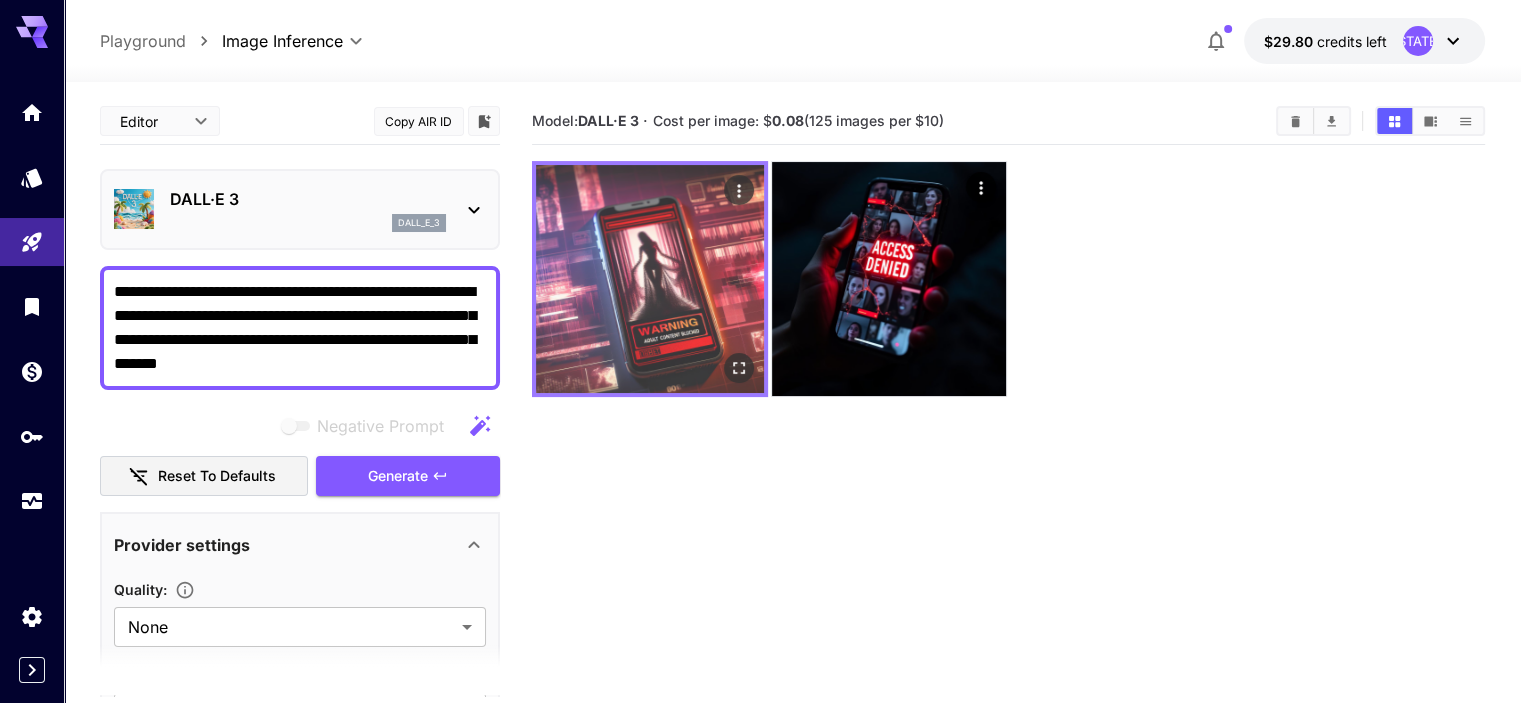 click at bounding box center (650, 279) 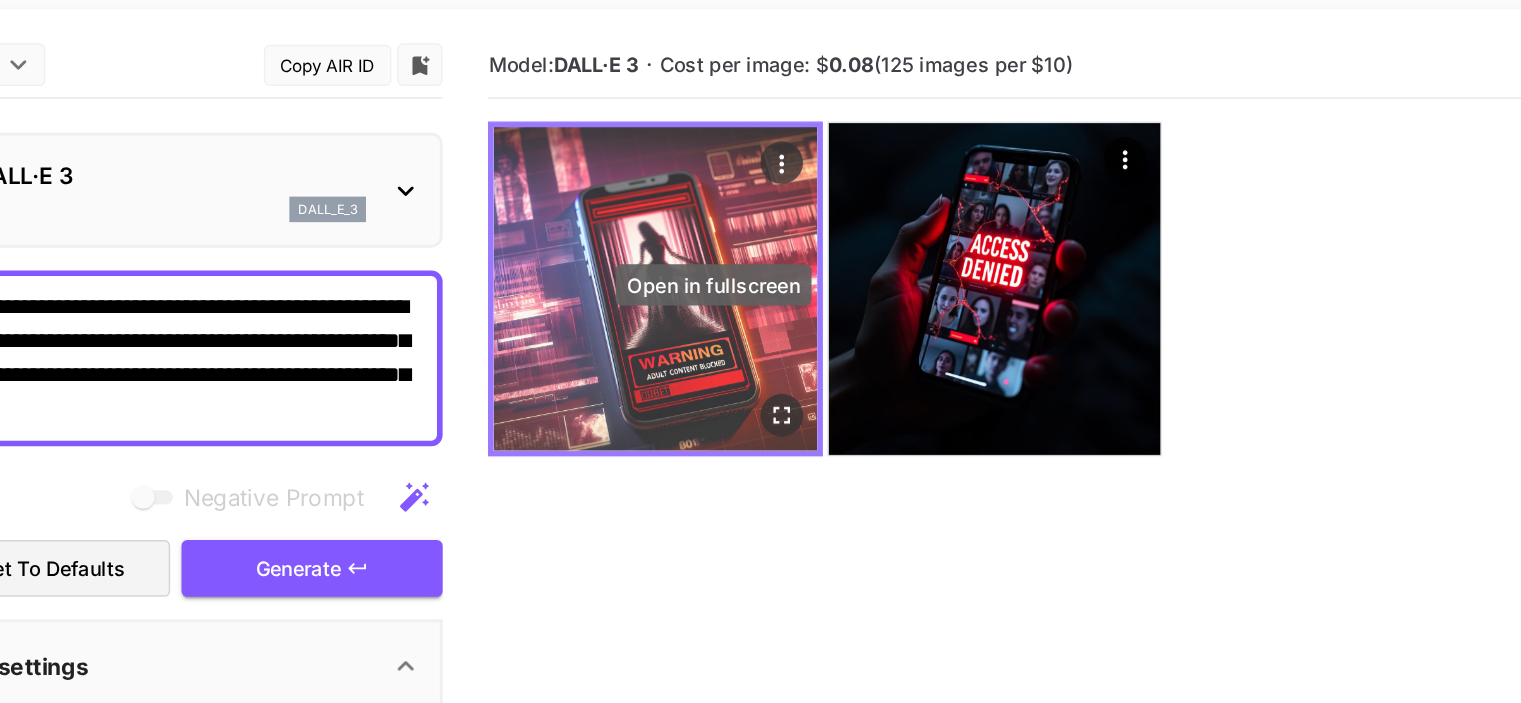 click 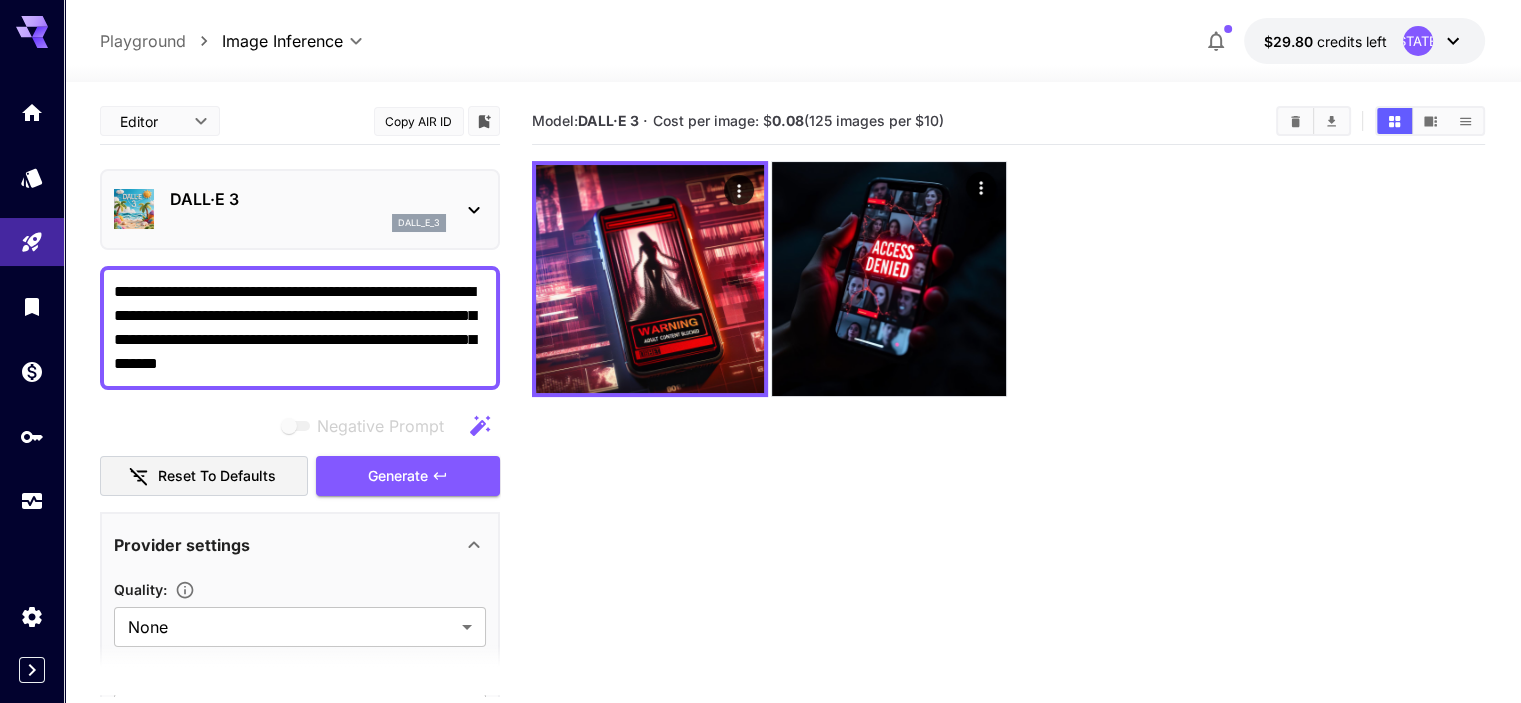 click on "**********" at bounding box center (300, 328) 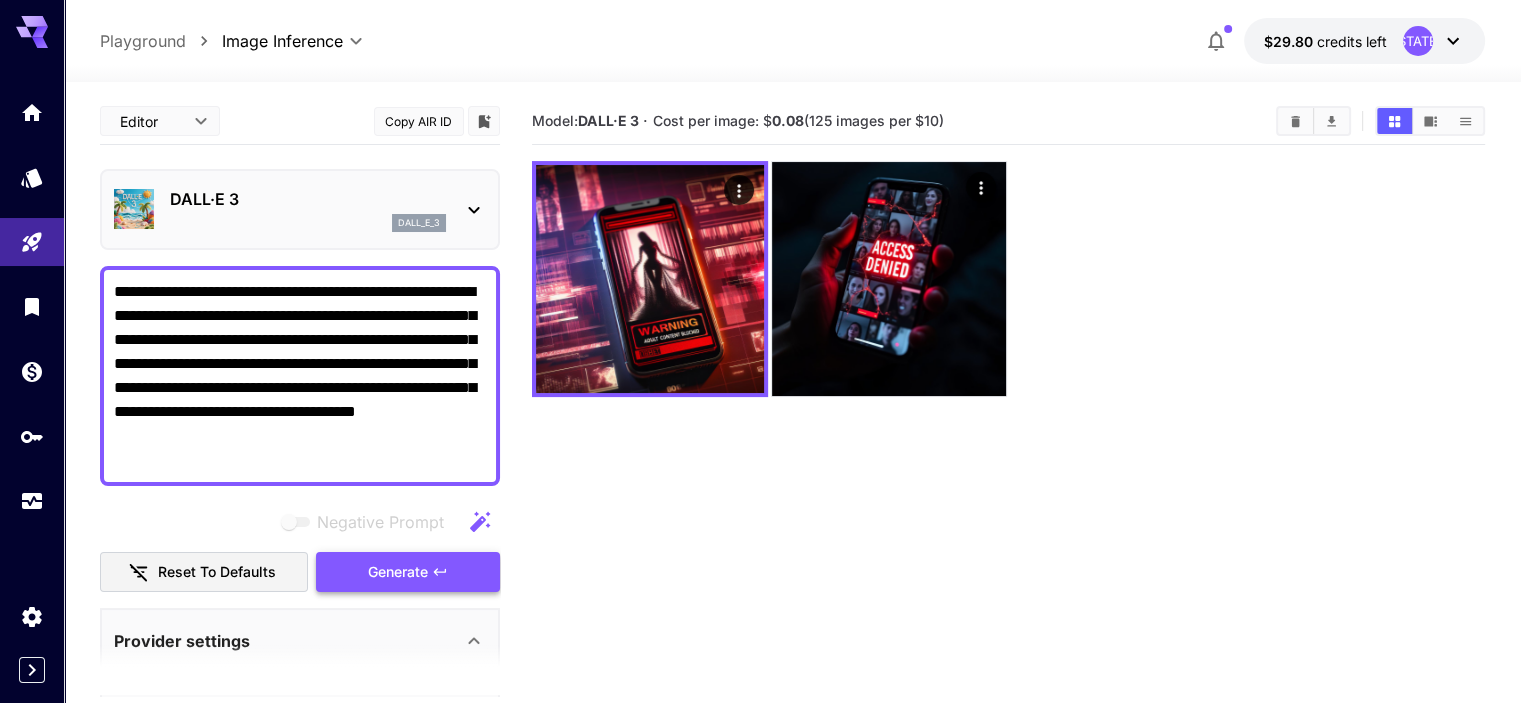 type on "**********" 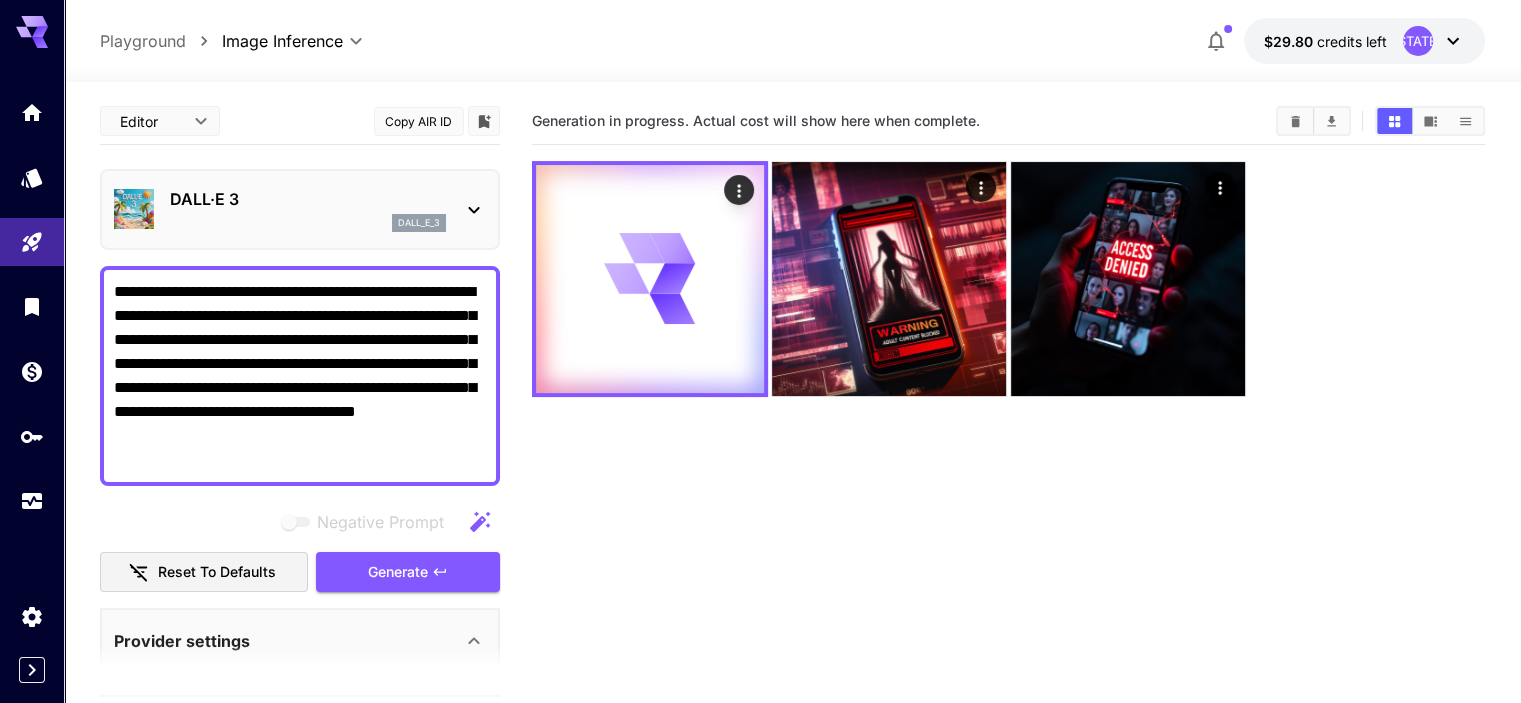 click on "DALL·E 3 dall_e_3" at bounding box center [308, 209] 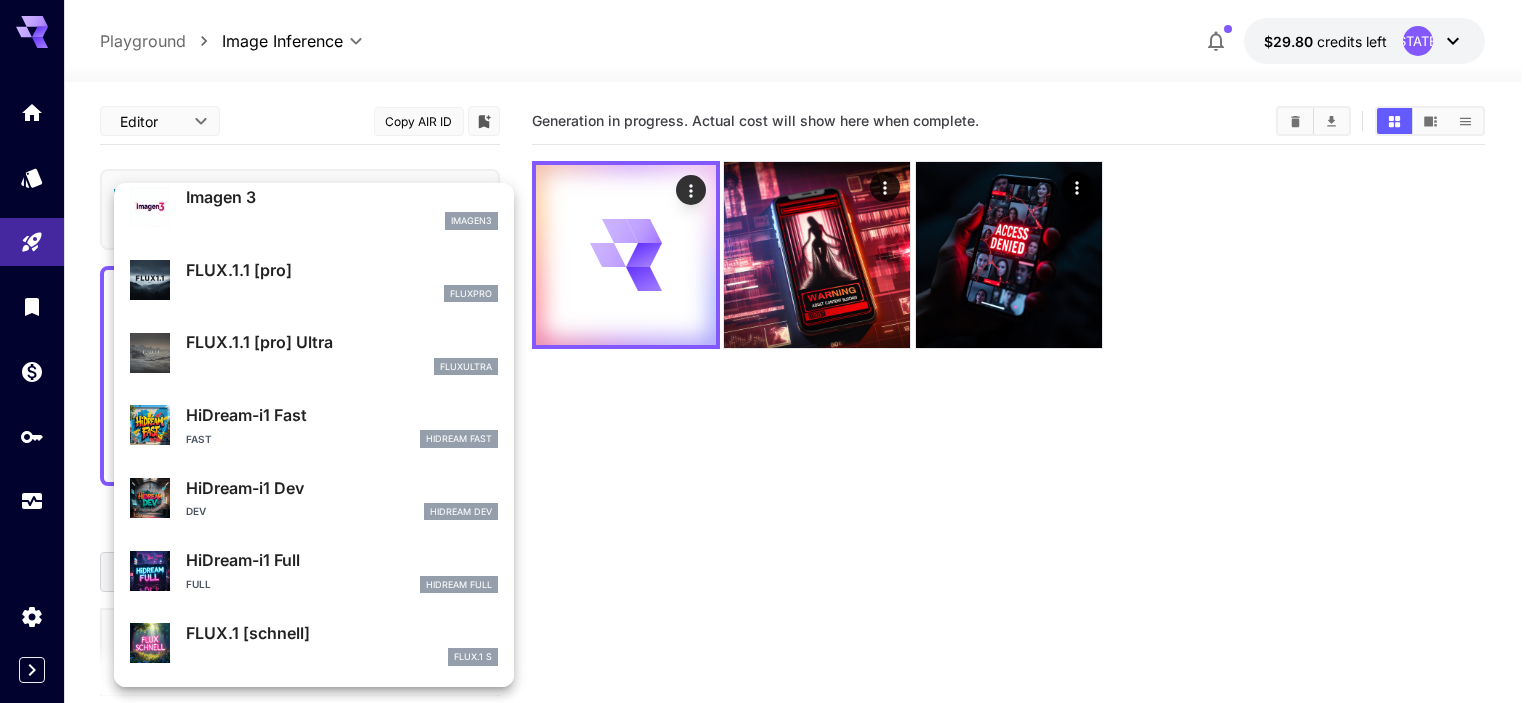 scroll, scrollTop: 0, scrollLeft: 0, axis: both 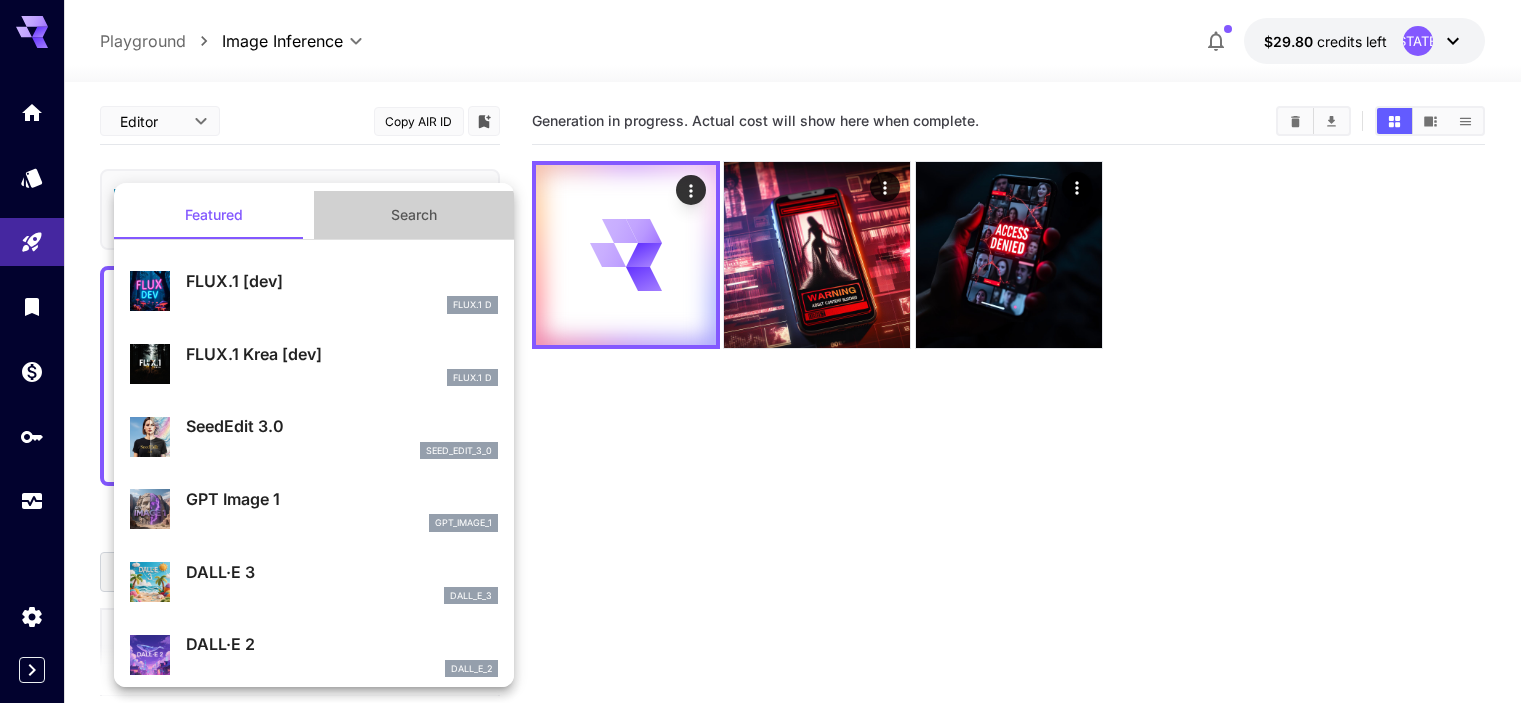 click on "Search" at bounding box center (414, 215) 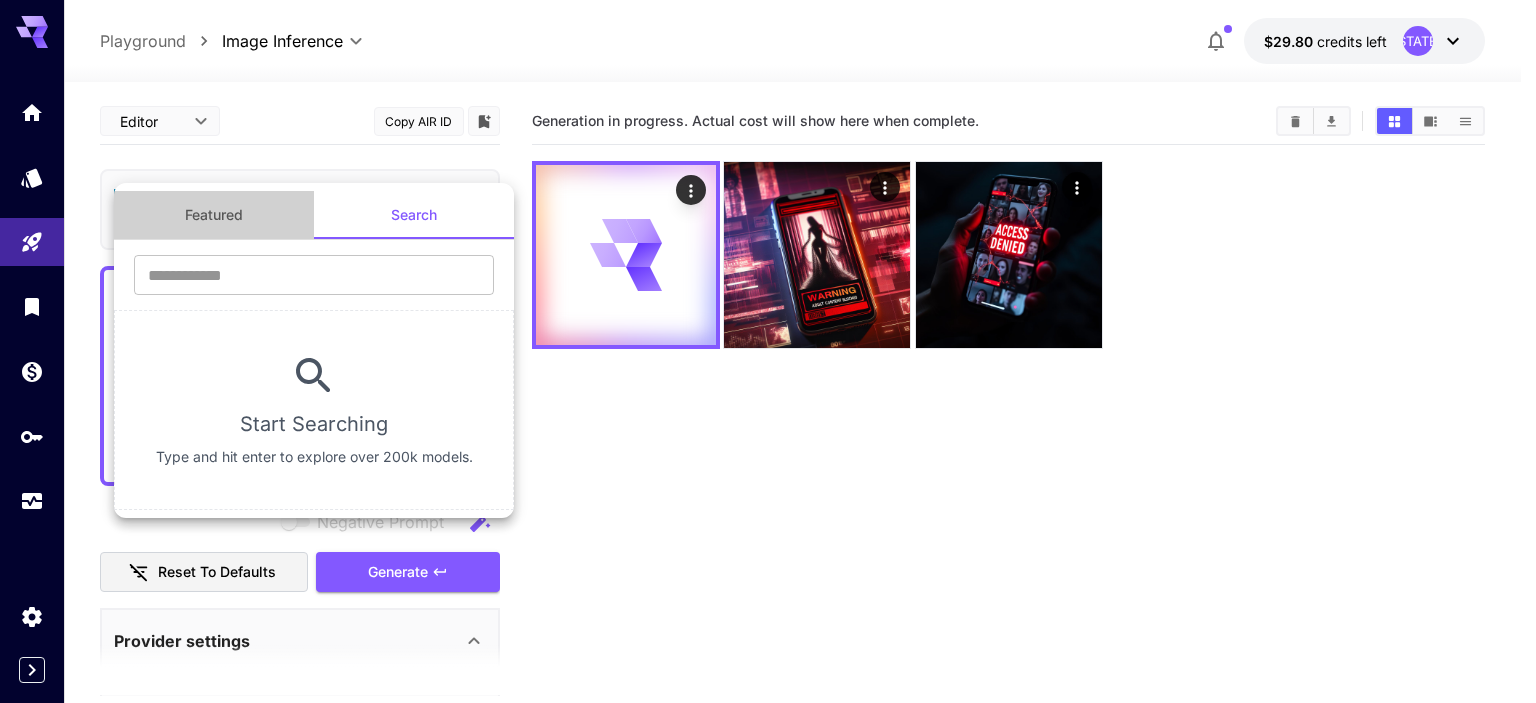 click on "Featured" at bounding box center [214, 215] 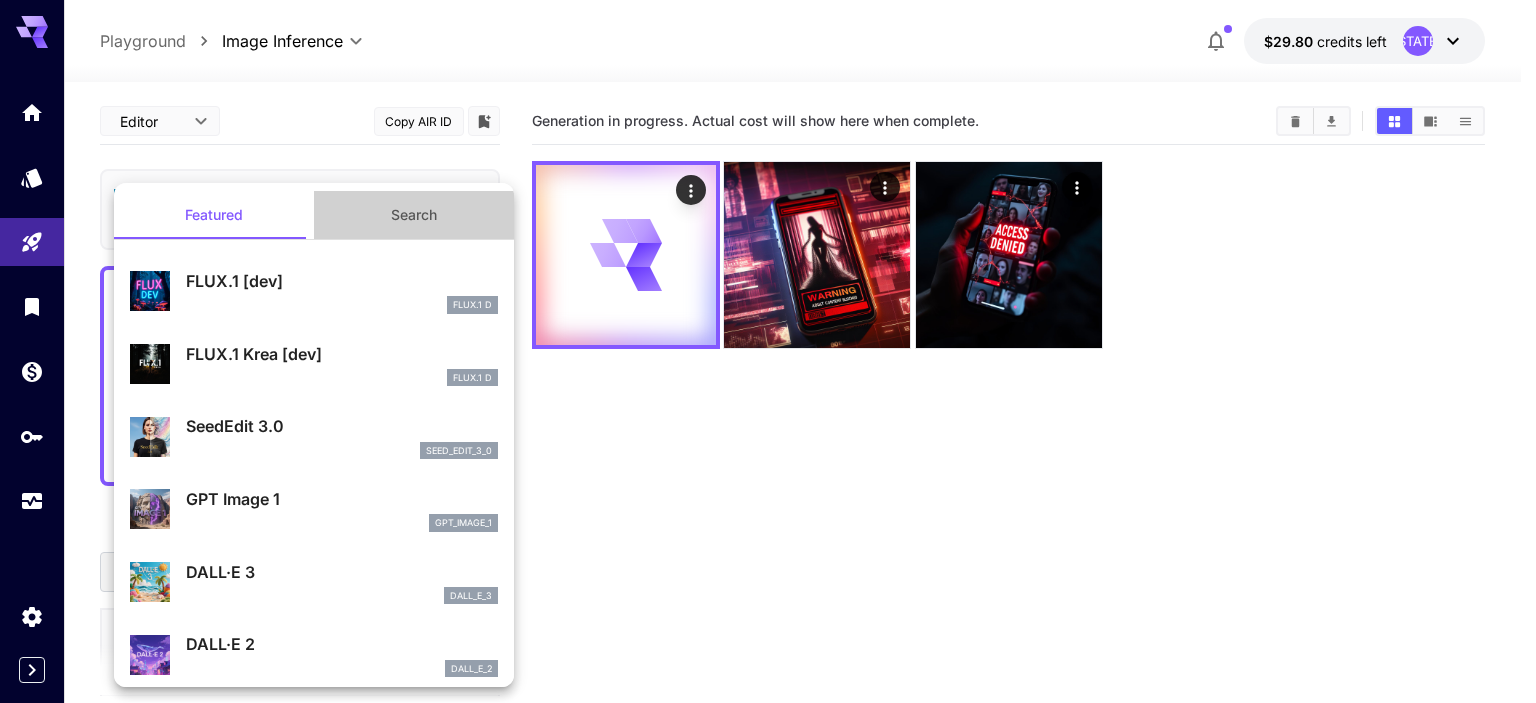 click on "Search" at bounding box center (414, 215) 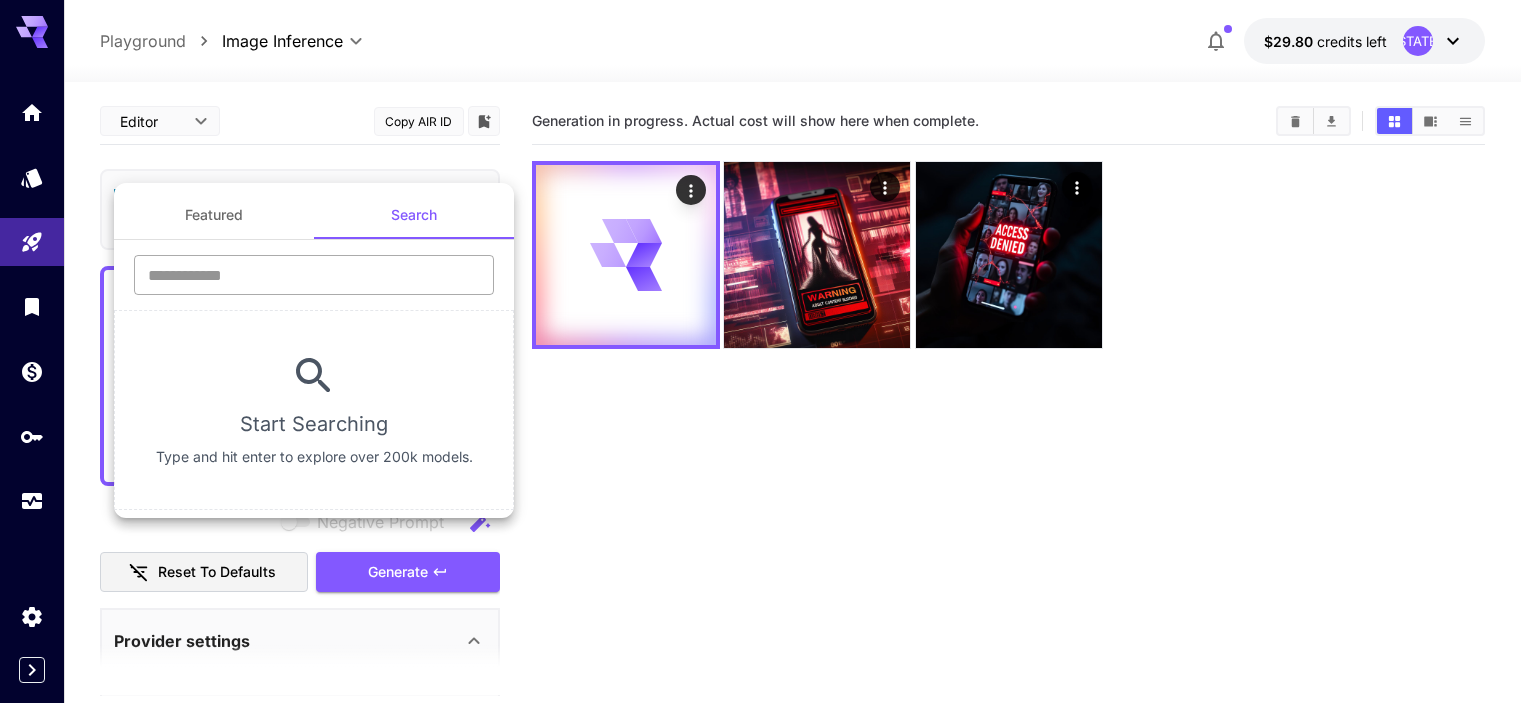 click at bounding box center [314, 275] 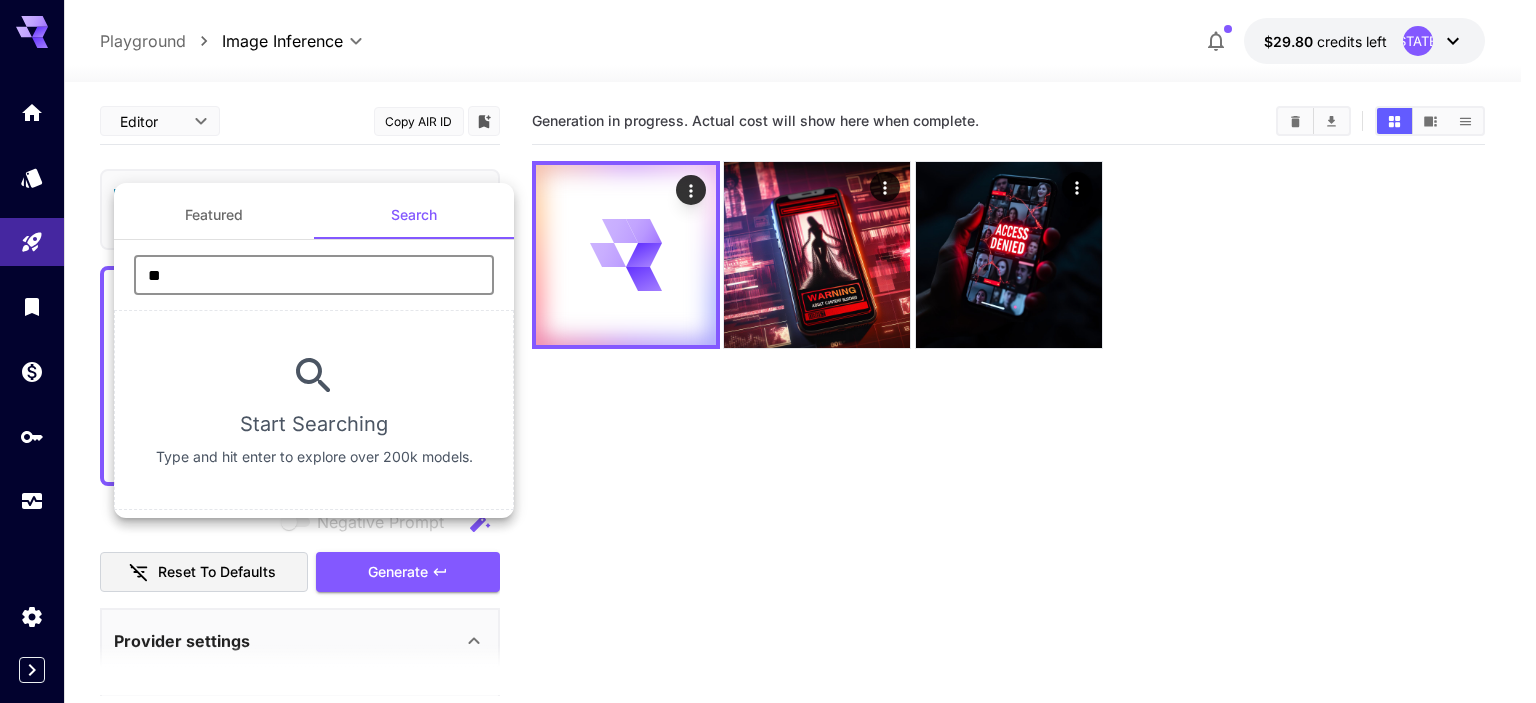 type on "*" 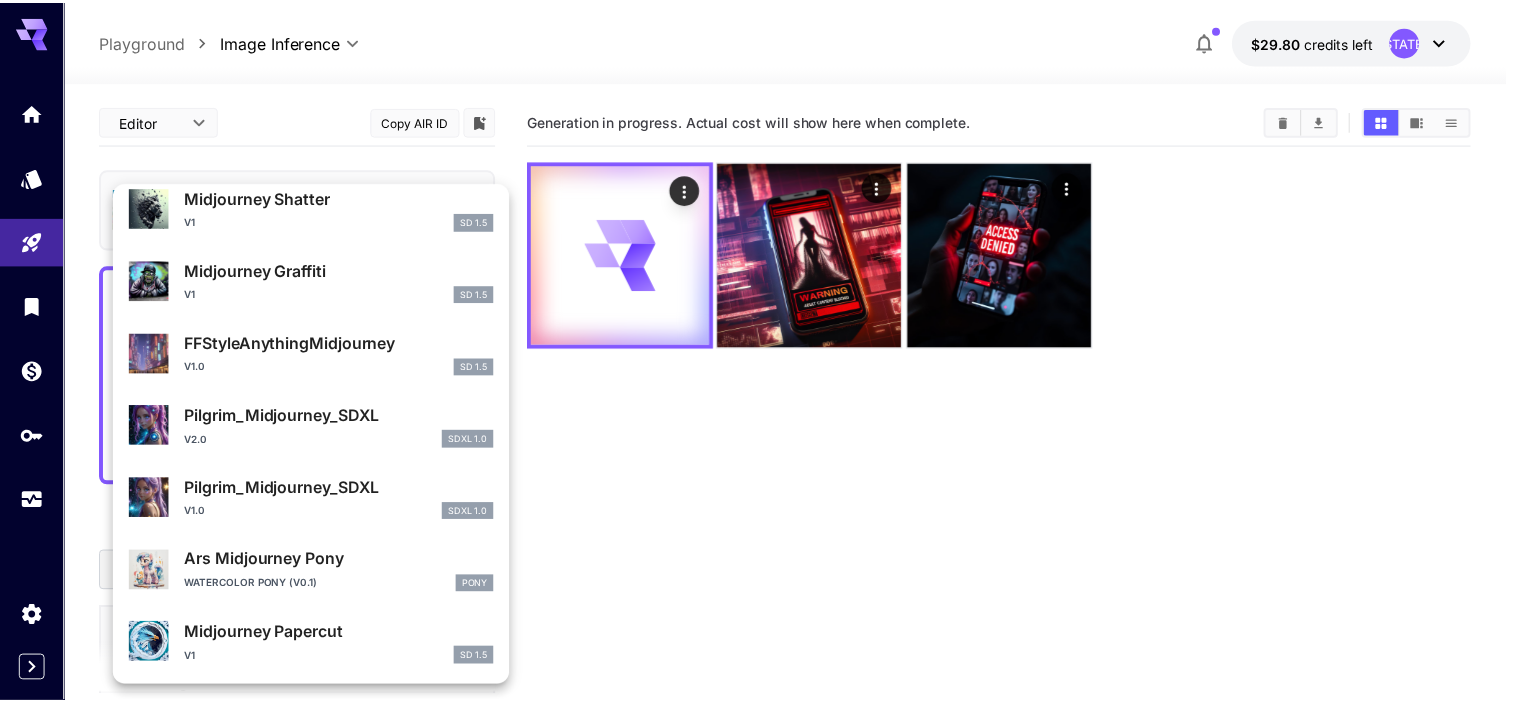 scroll, scrollTop: 285, scrollLeft: 0, axis: vertical 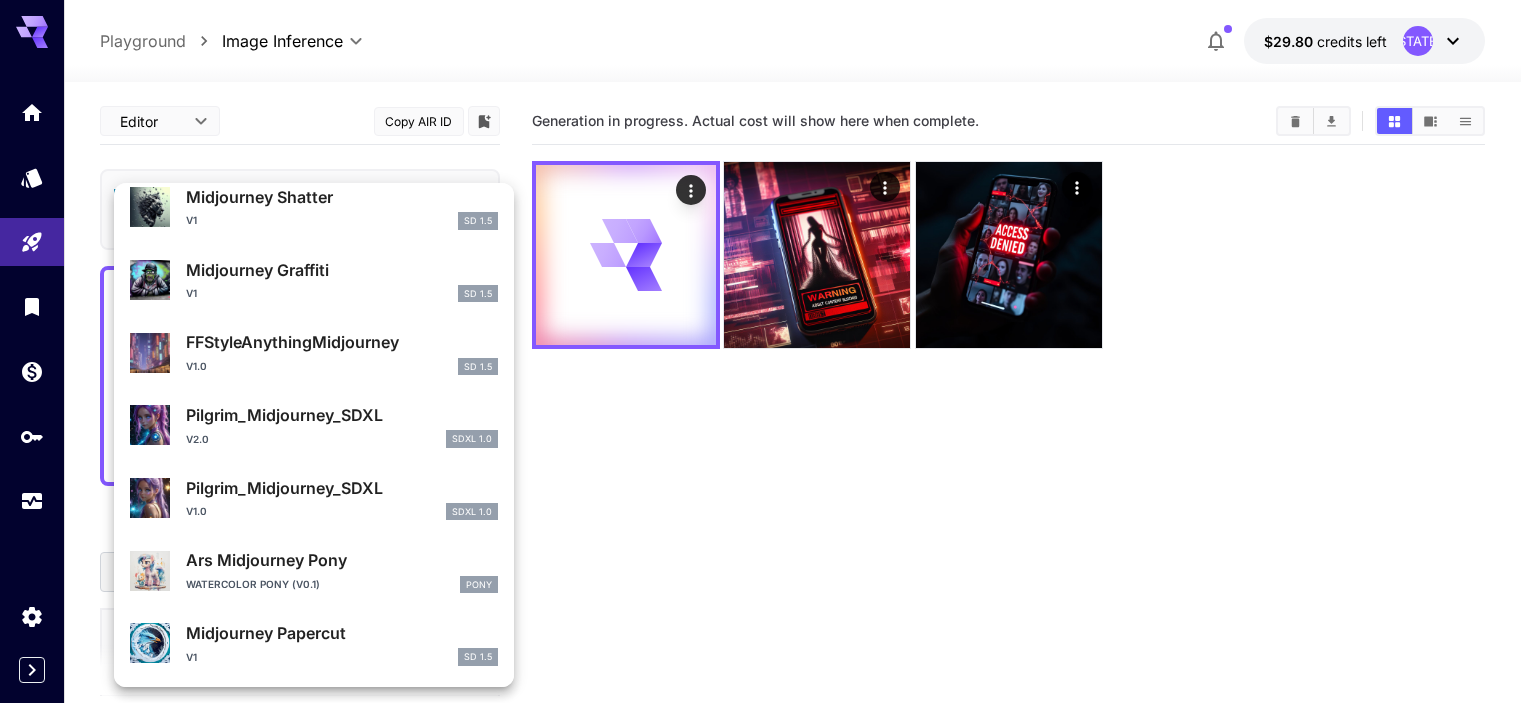 type on "**********" 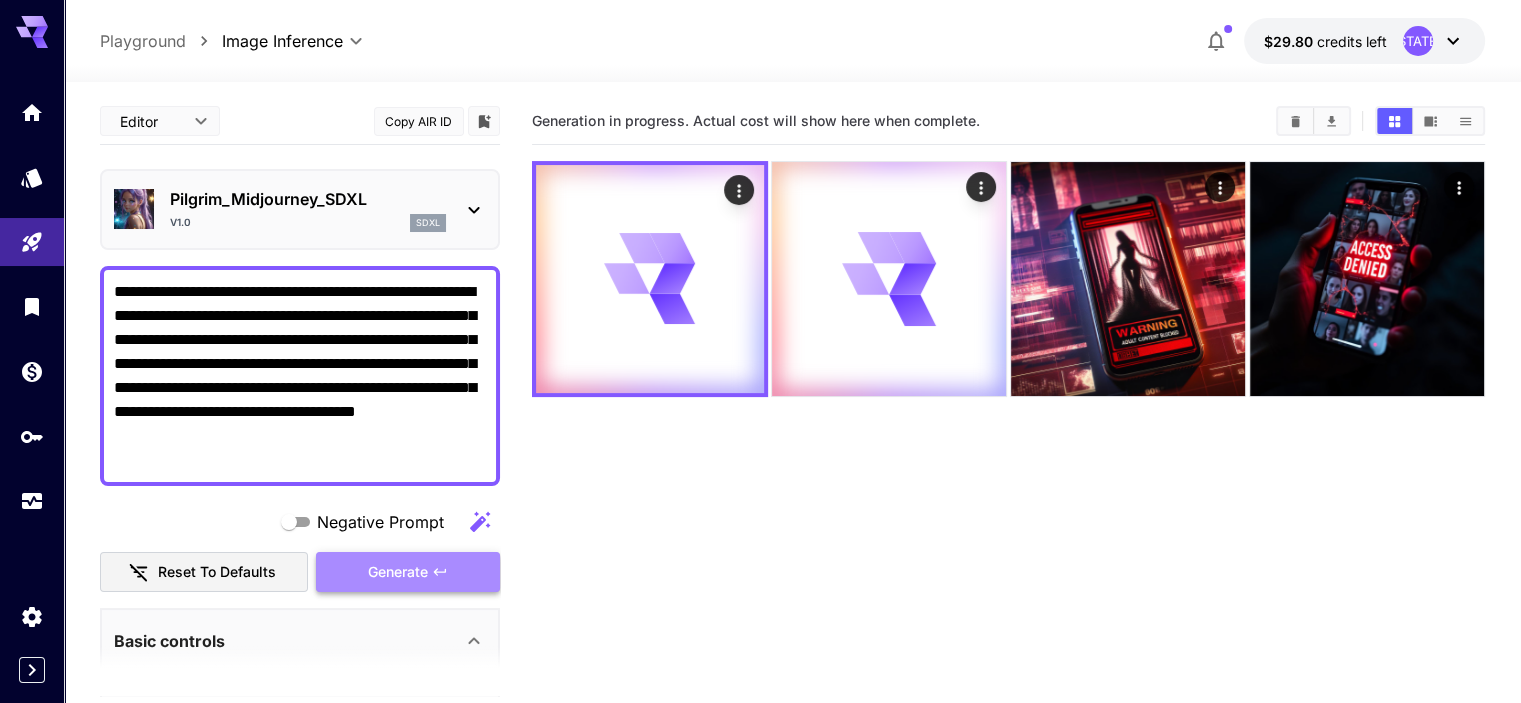 click on "Generate" at bounding box center (398, 572) 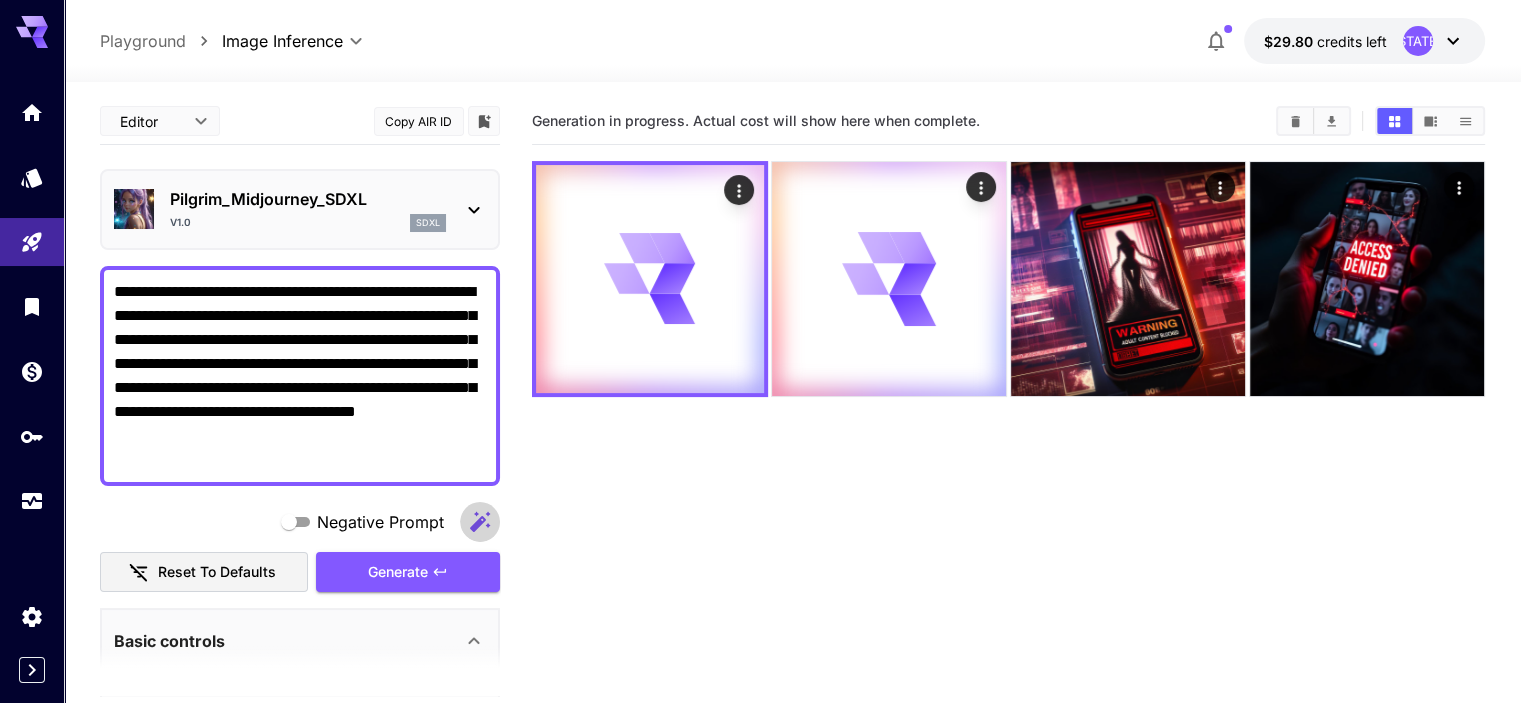 click at bounding box center (480, 522) 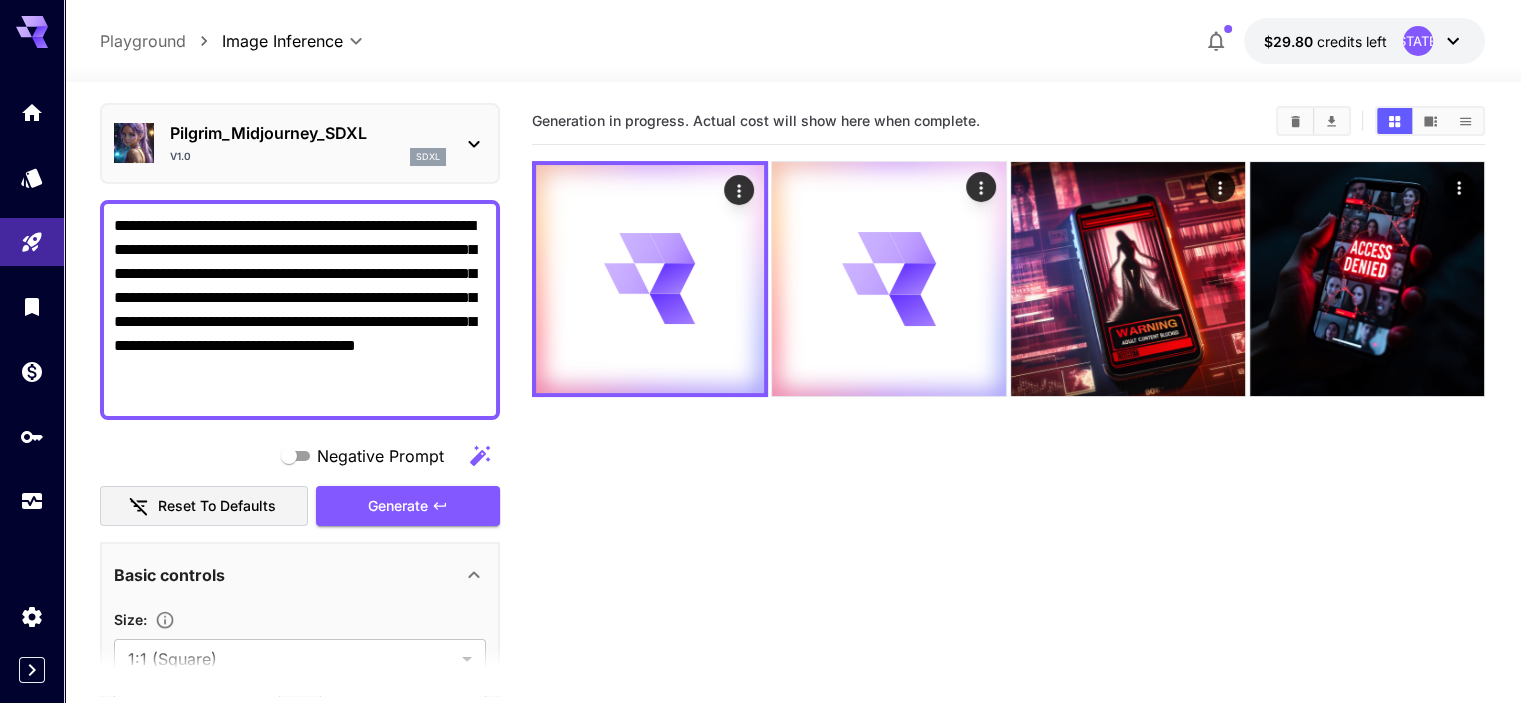 scroll, scrollTop: 0, scrollLeft: 0, axis: both 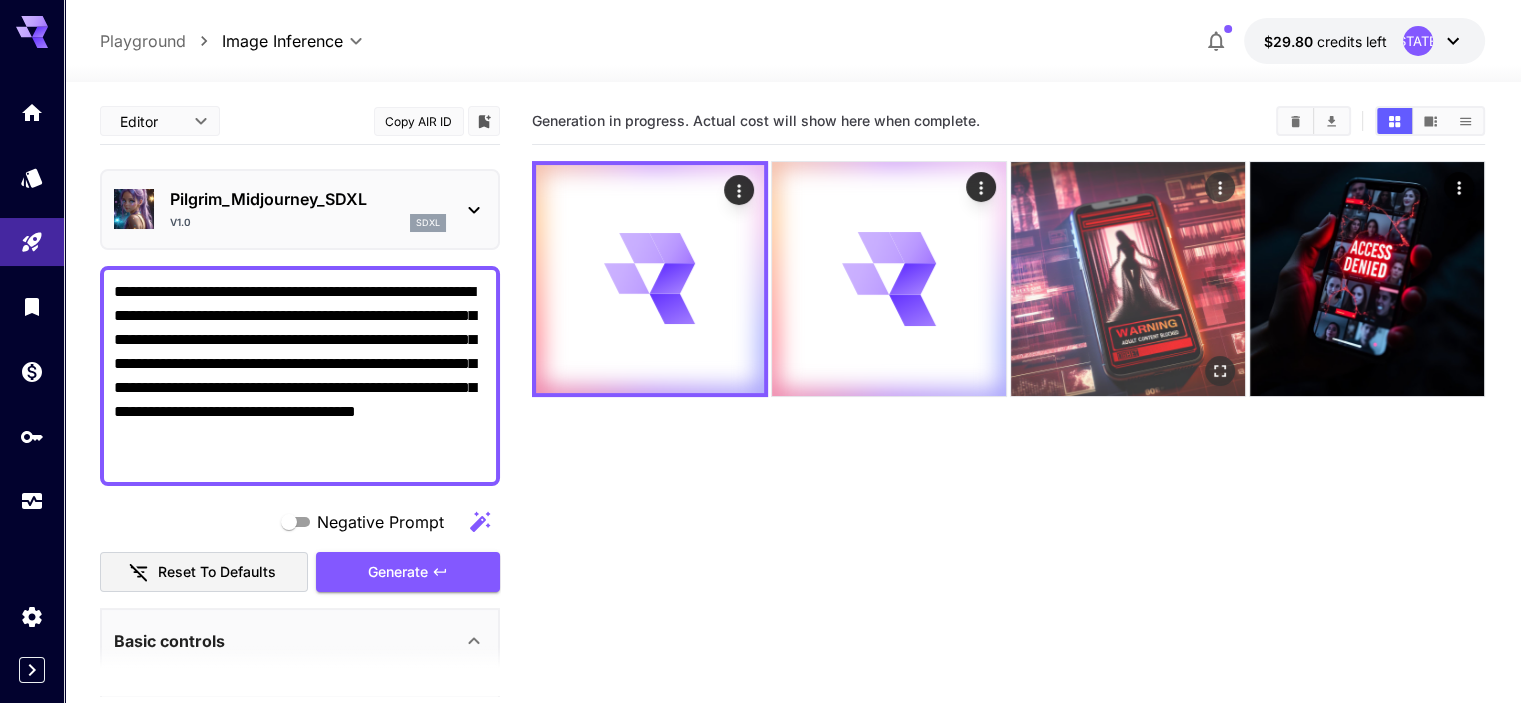 click at bounding box center [1128, 279] 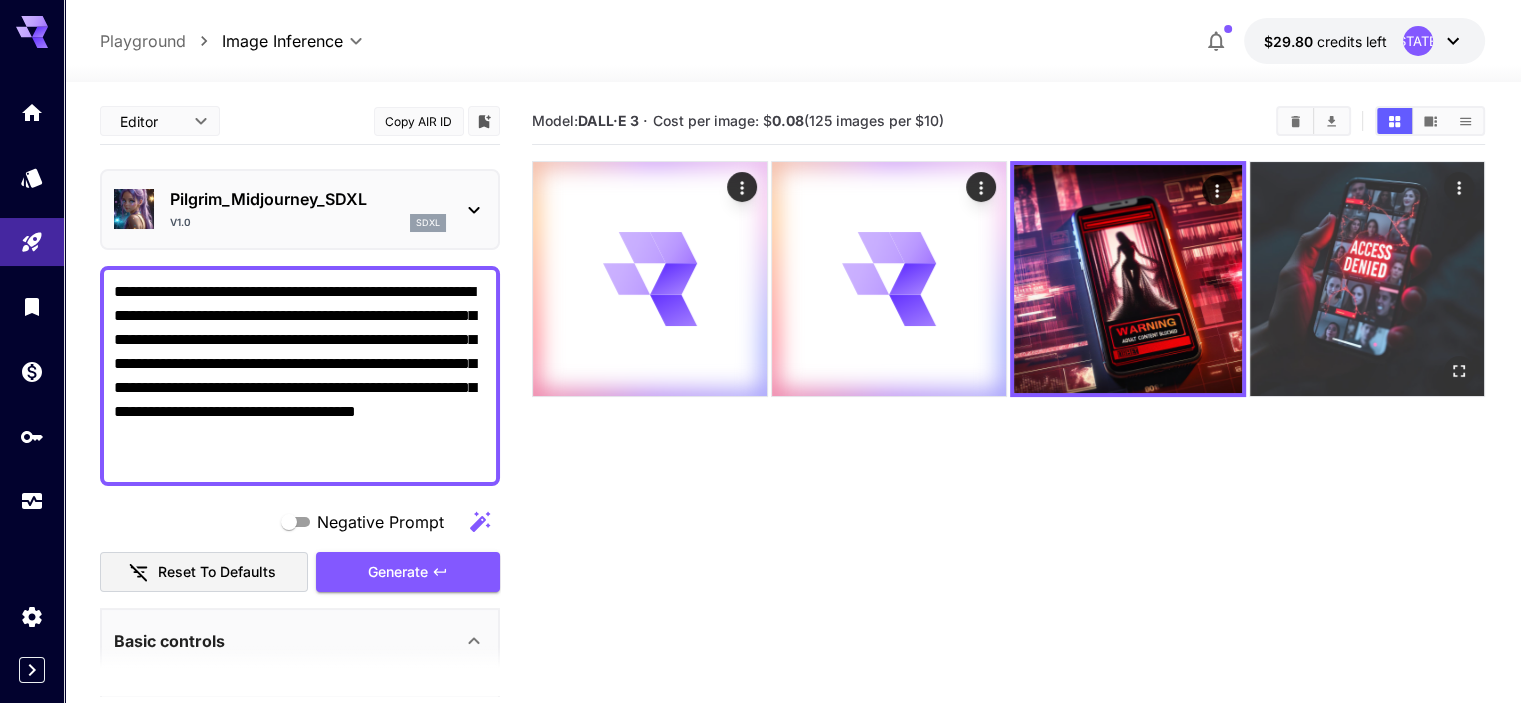 click at bounding box center (1367, 279) 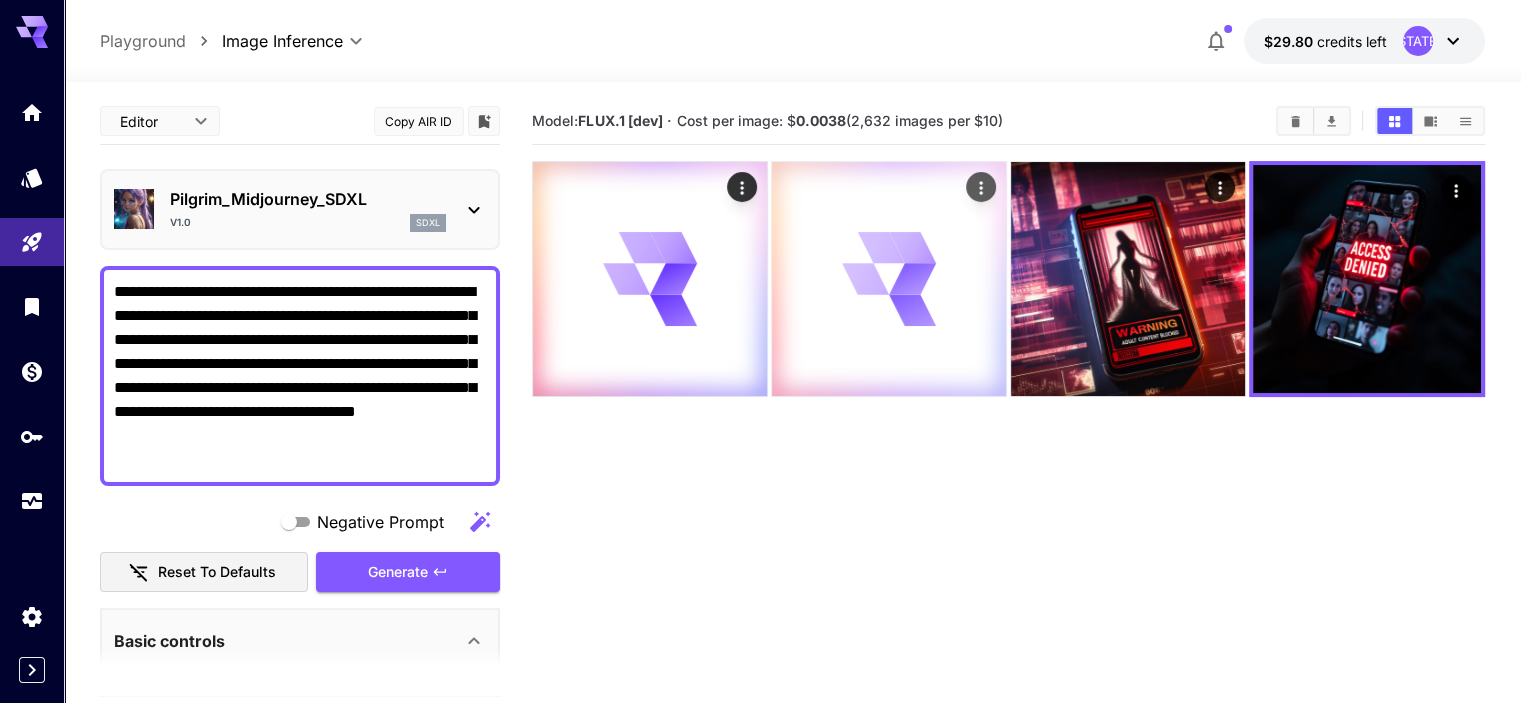click 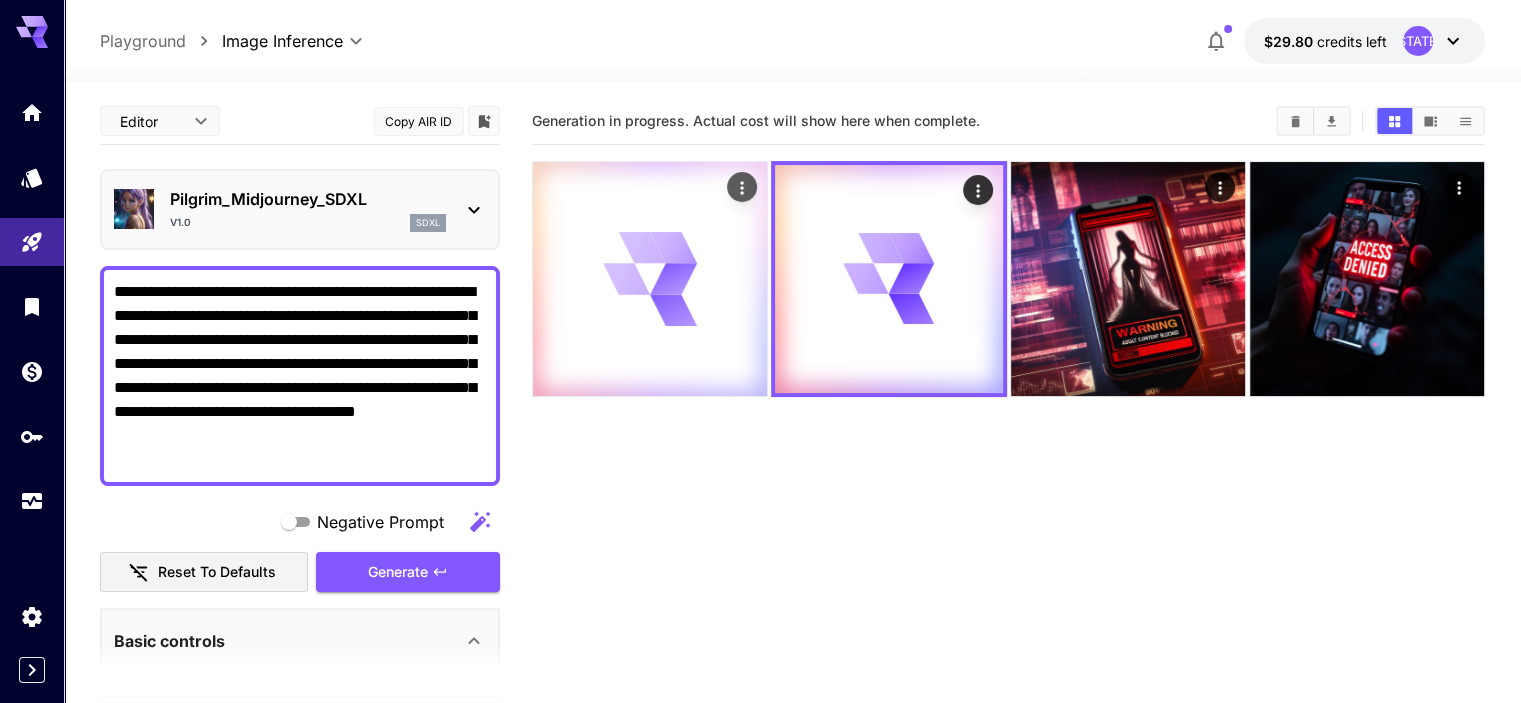 click at bounding box center (650, 279) 